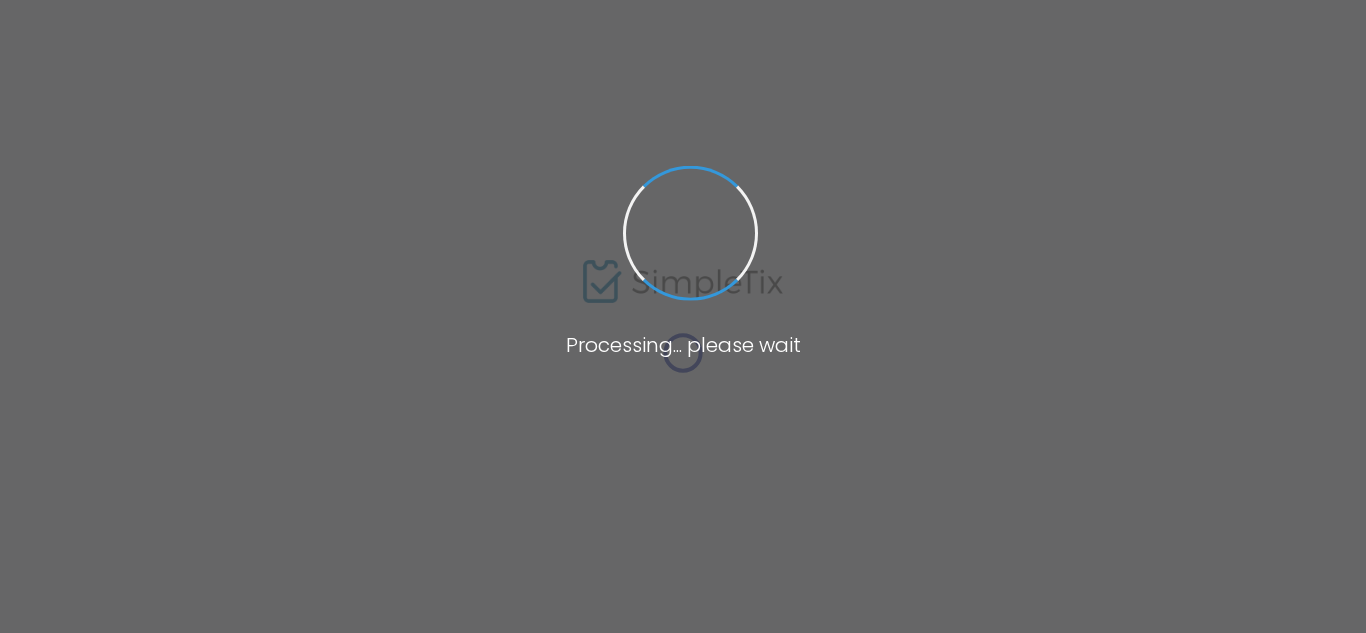 scroll, scrollTop: 0, scrollLeft: 0, axis: both 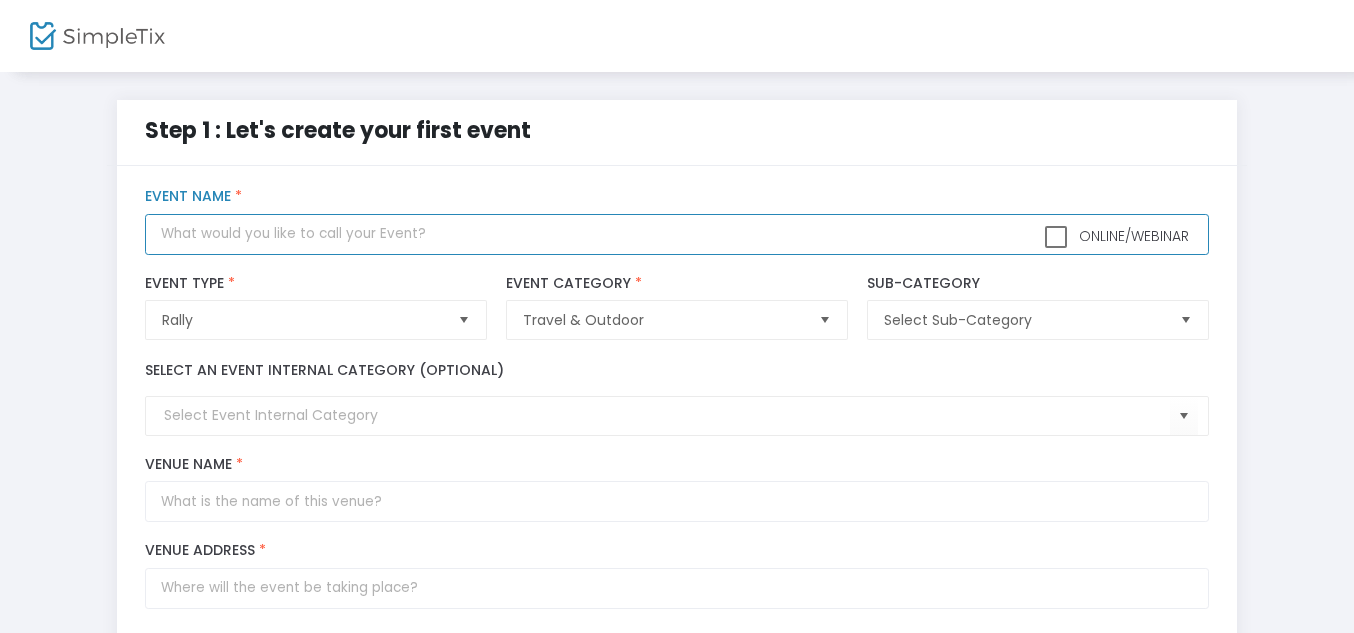 click 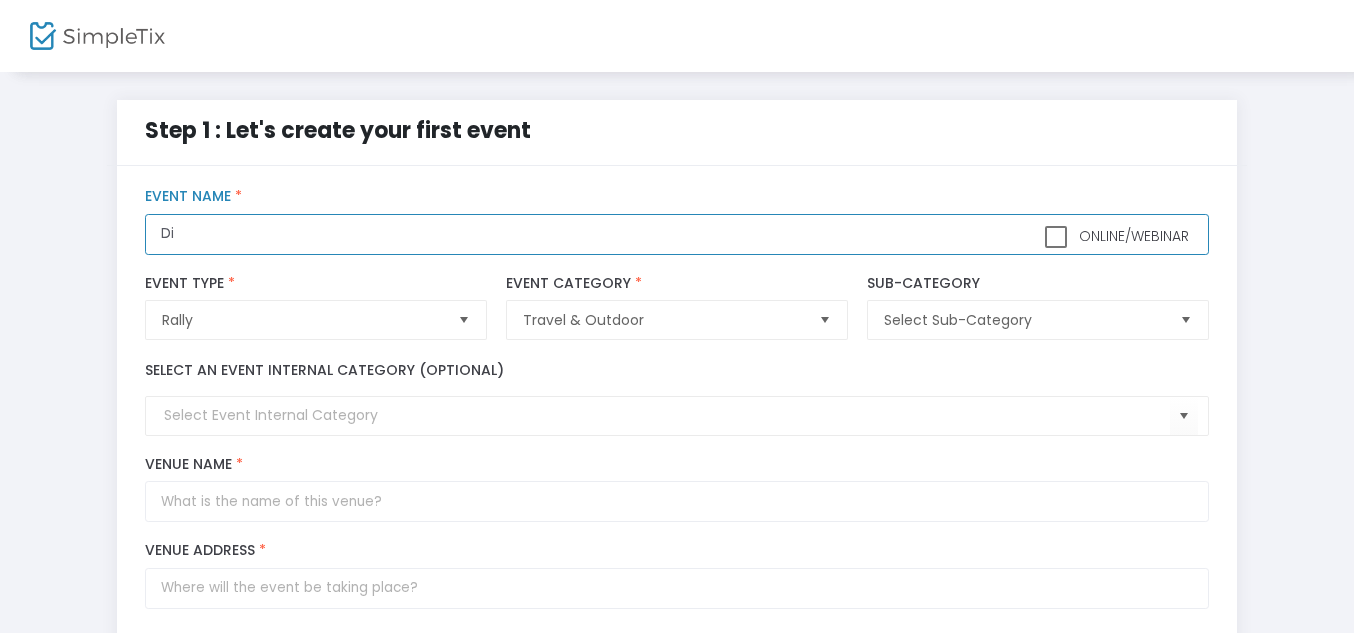 type on "D" 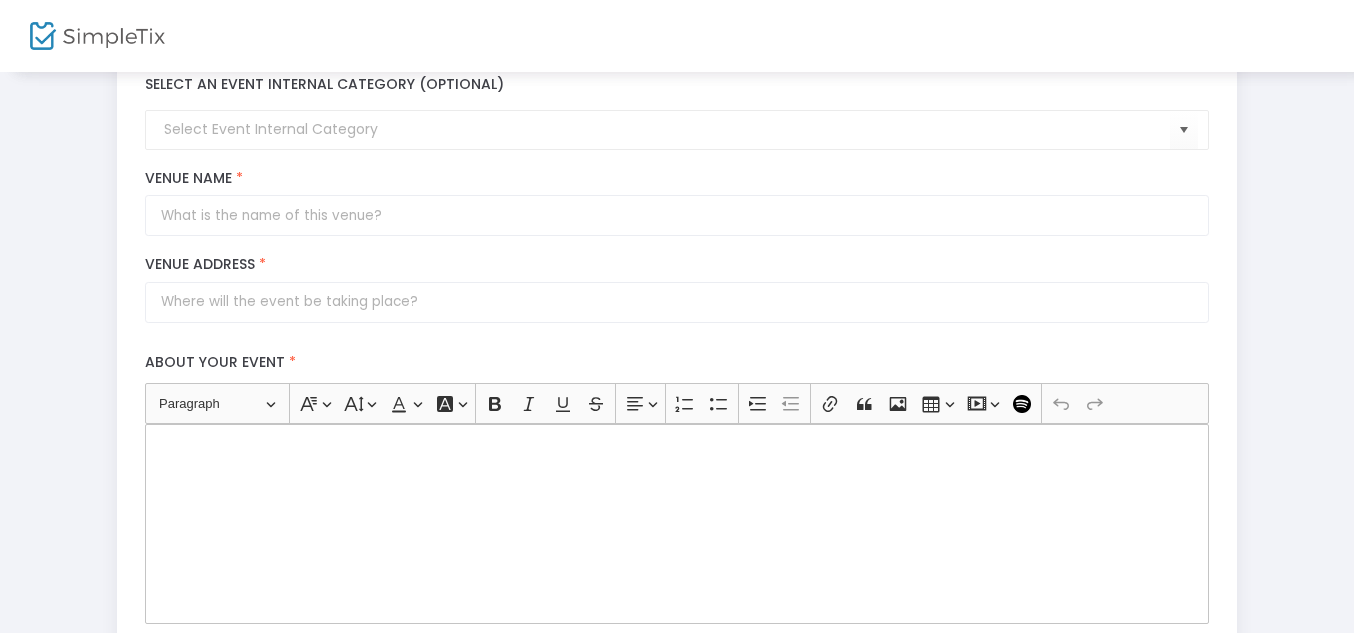 scroll, scrollTop: 291, scrollLeft: 0, axis: vertical 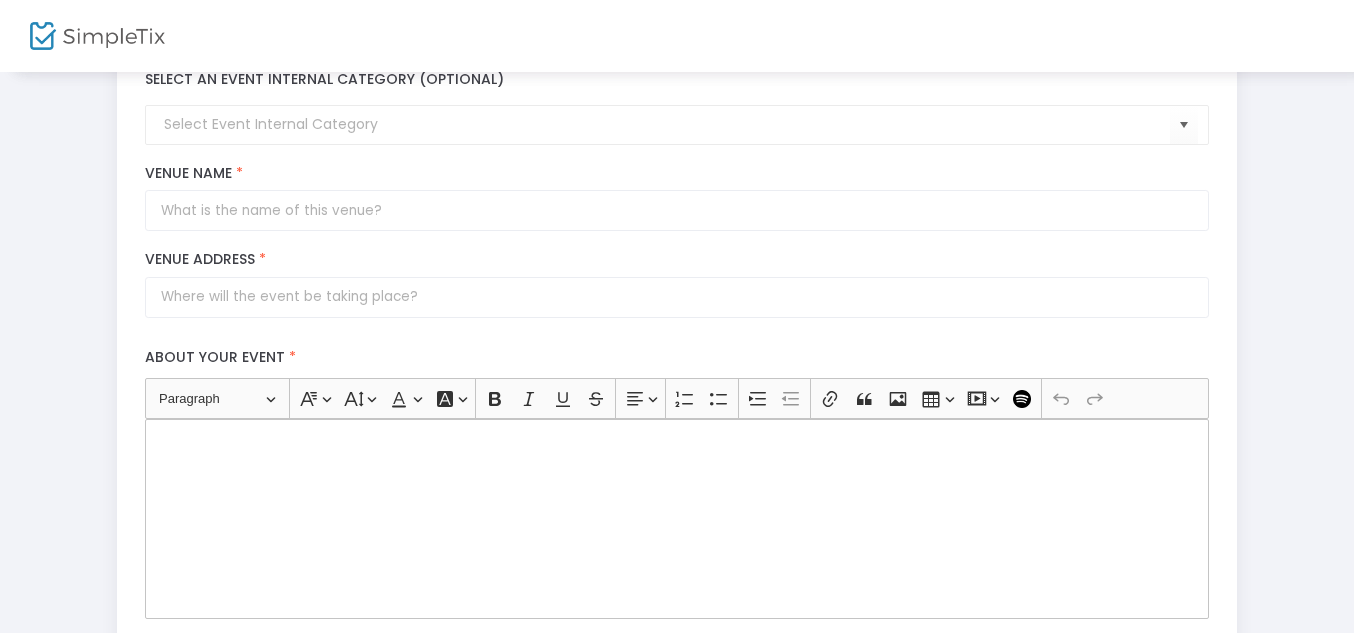 type on "Busti Fire Dept Dice Run" 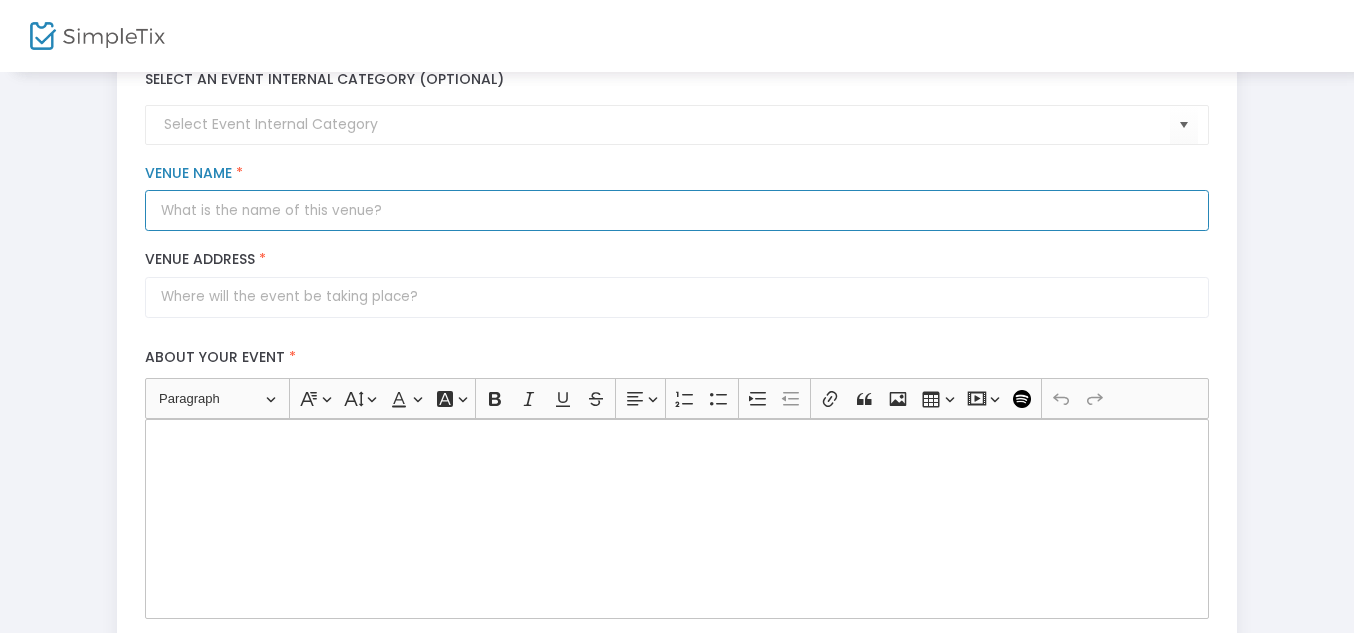 click on "Venue Name *" at bounding box center [676, 210] 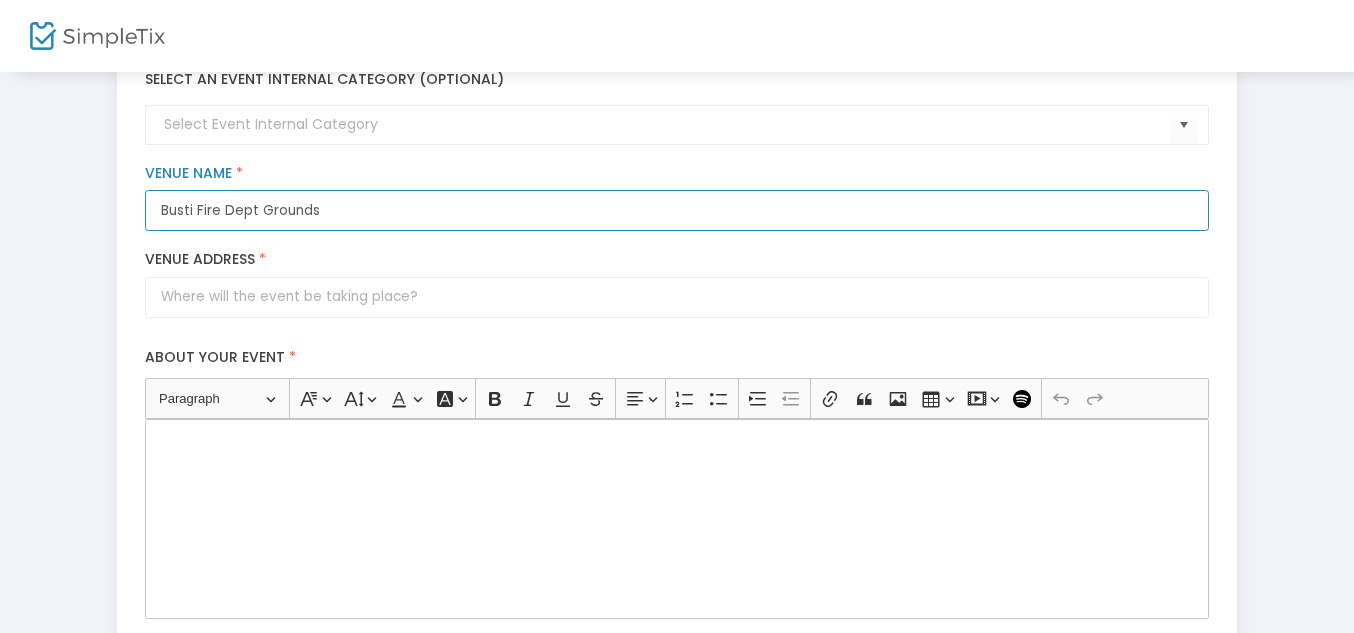 type on "Busti Fire Dept Grounds" 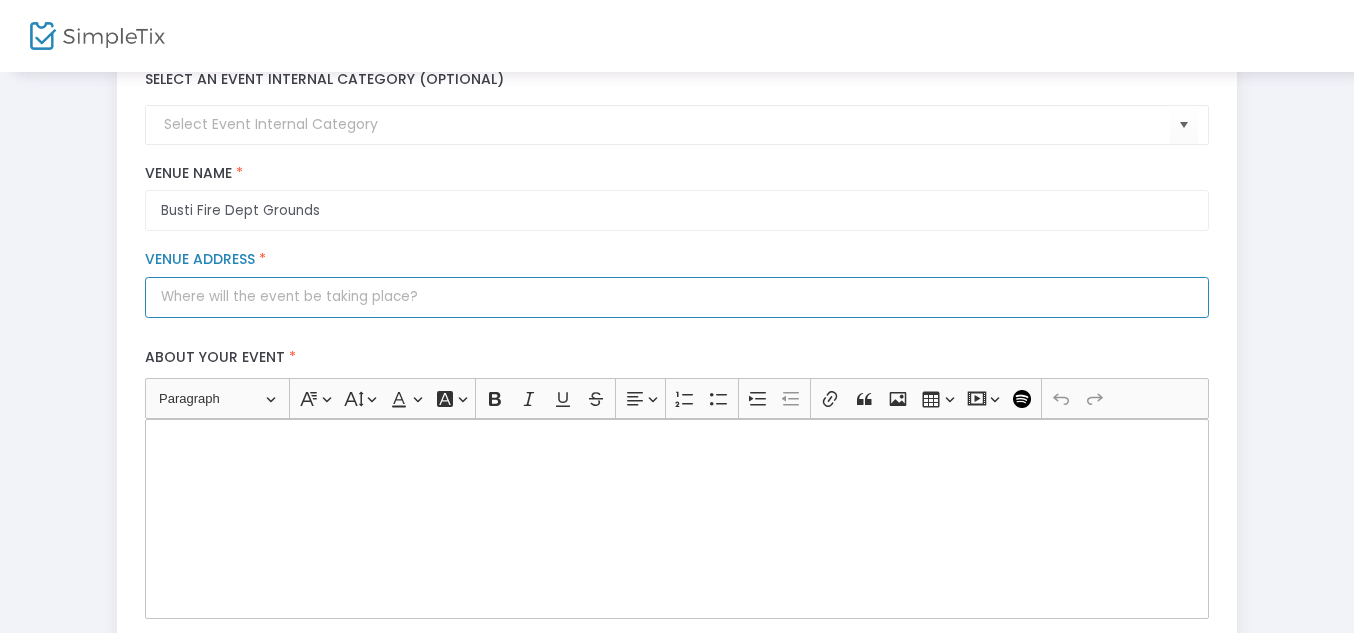 click on "Venue Address *" at bounding box center [676, 297] 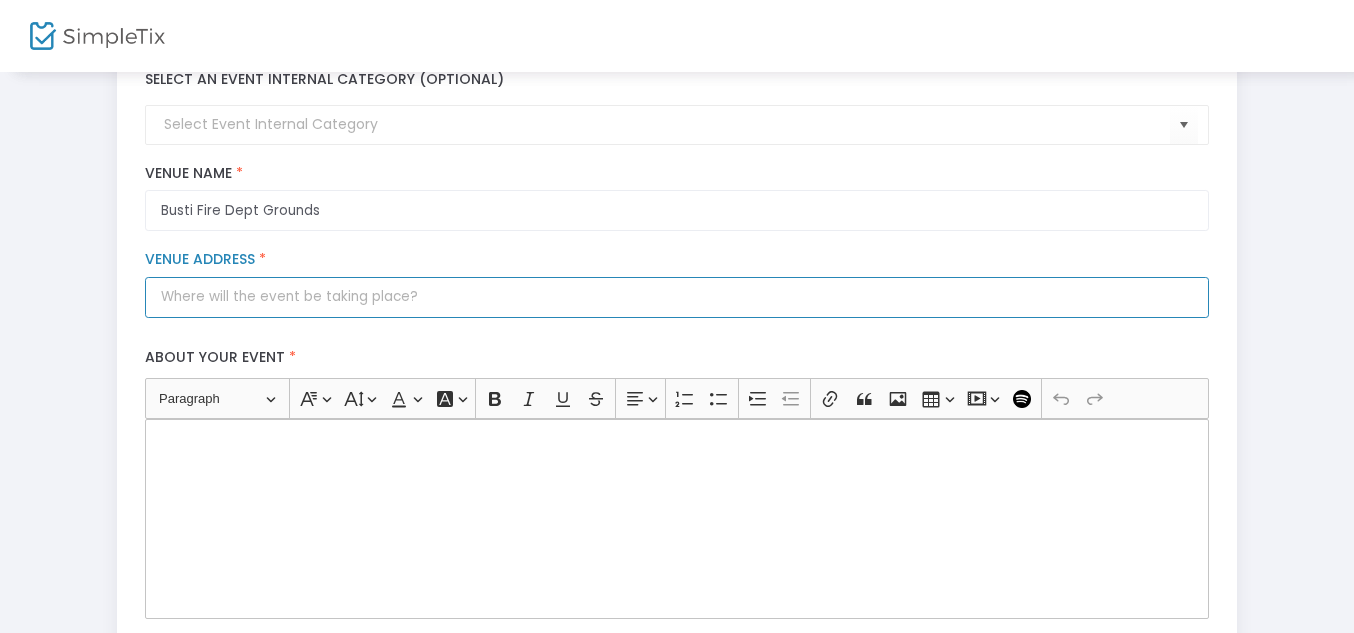 click on "Venue Address *" at bounding box center (676, 297) 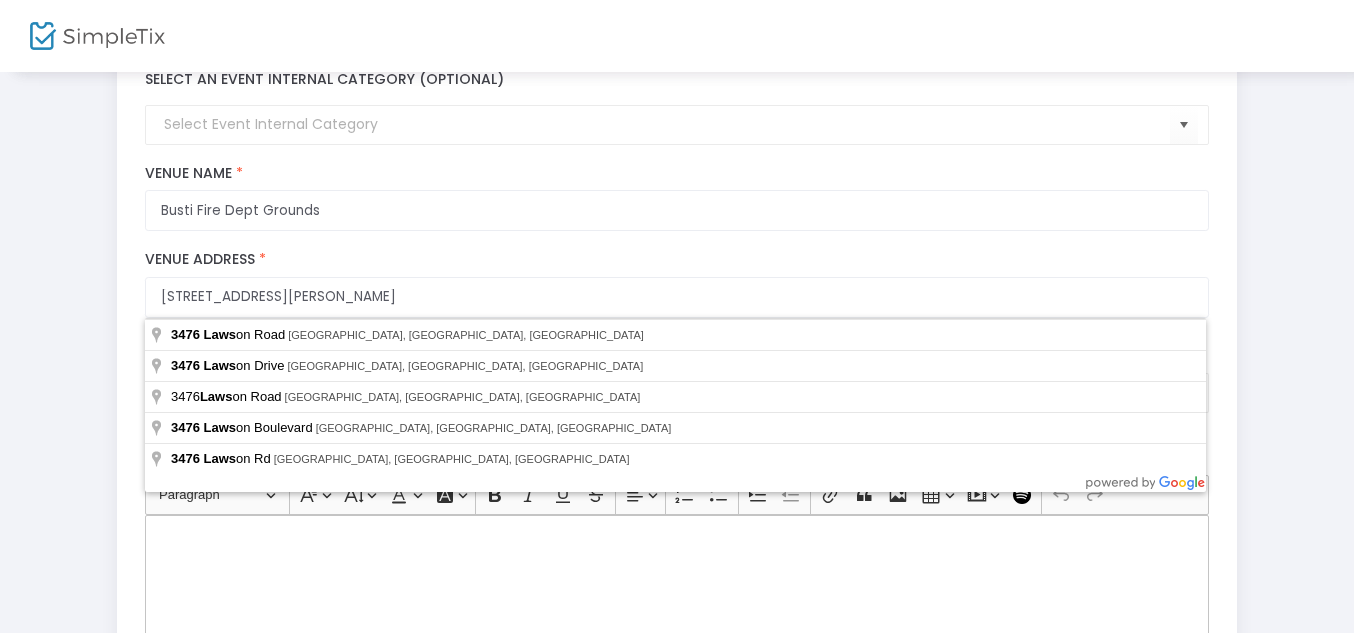 type on "[STREET_ADDRESS][PERSON_NAME]" 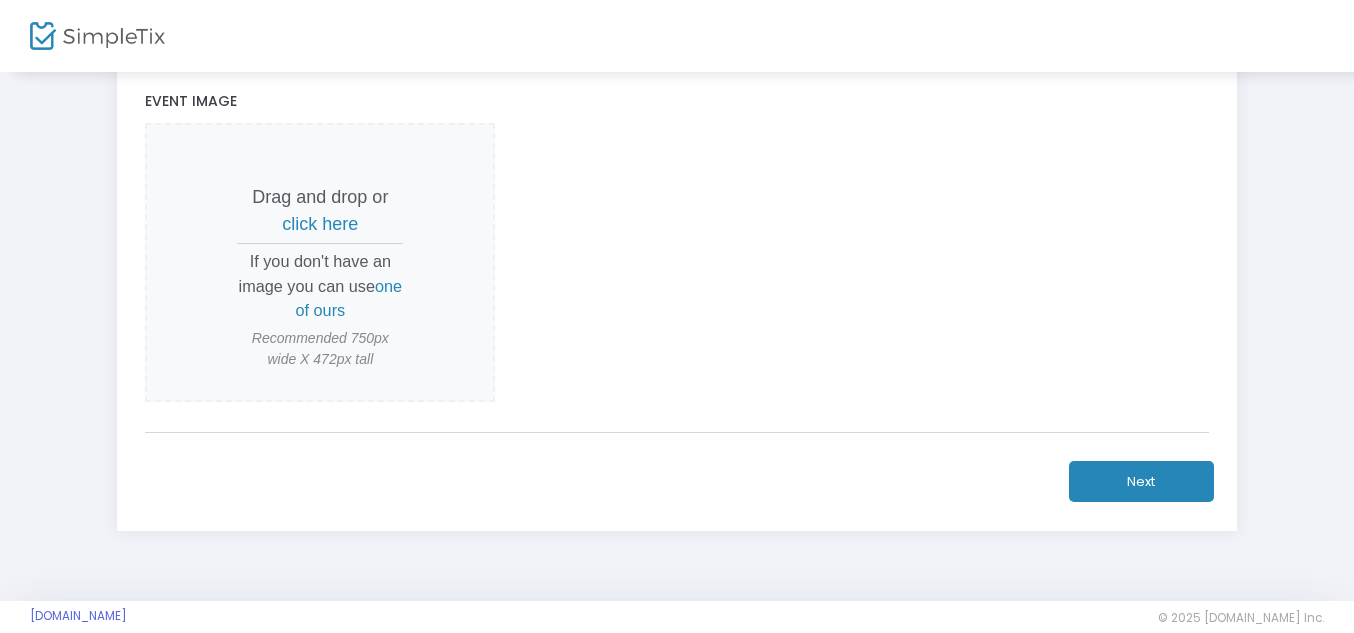 scroll, scrollTop: 538, scrollLeft: 0, axis: vertical 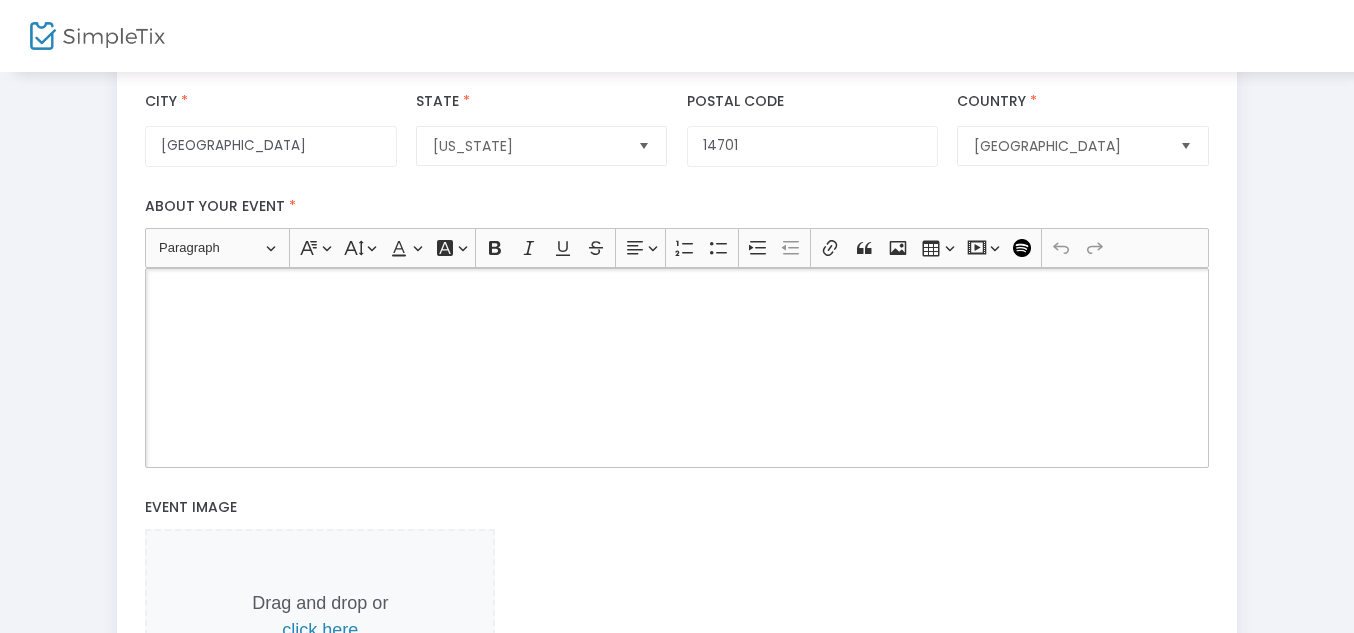 click 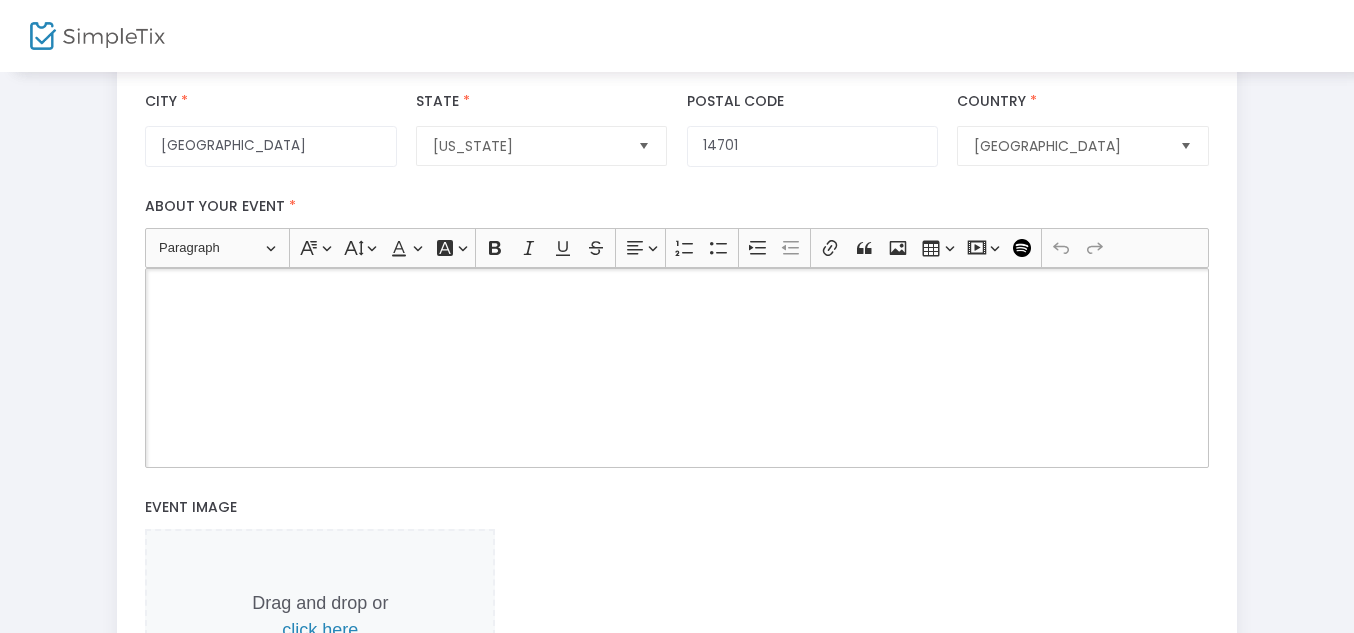 type 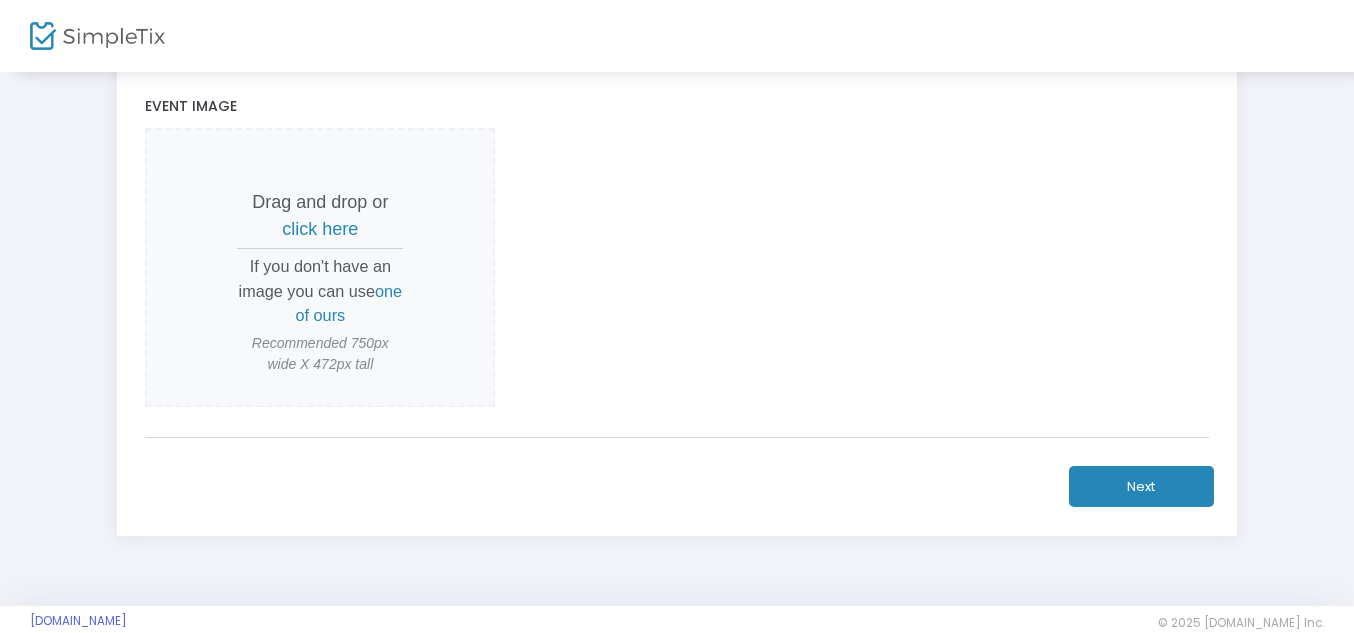 scroll, scrollTop: 972, scrollLeft: 0, axis: vertical 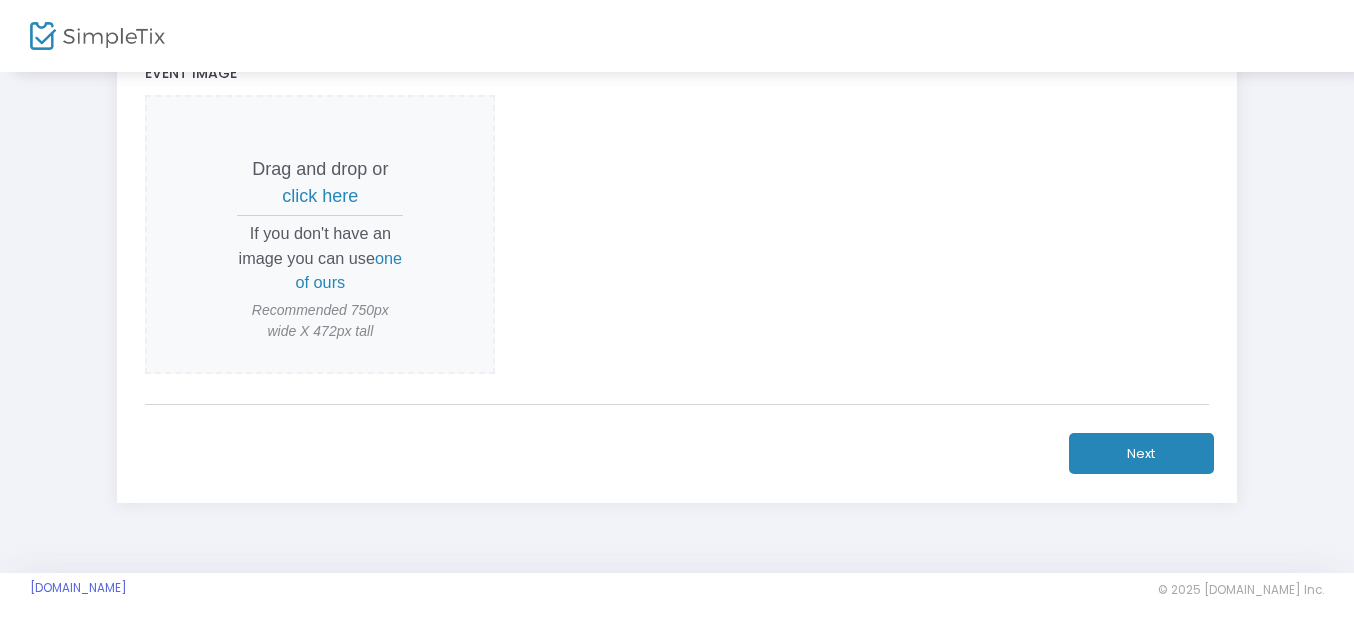 click on "Next" 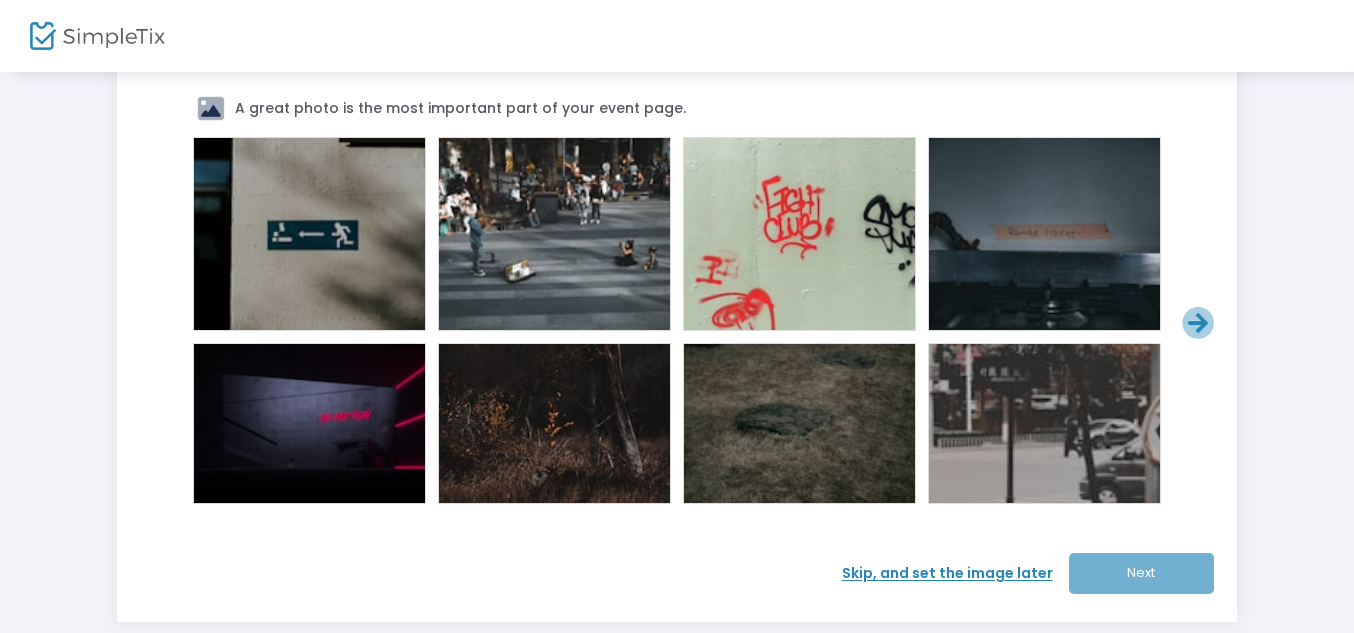 scroll, scrollTop: 0, scrollLeft: 0, axis: both 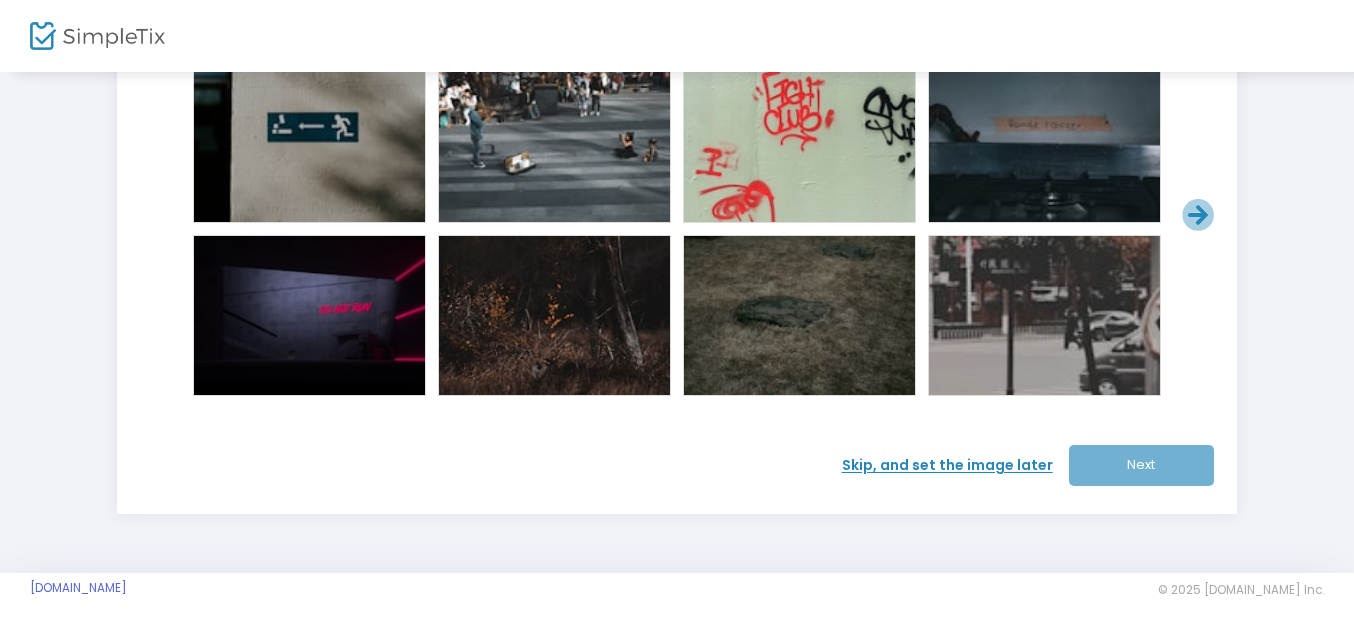 click on "Skip, and set the image later" 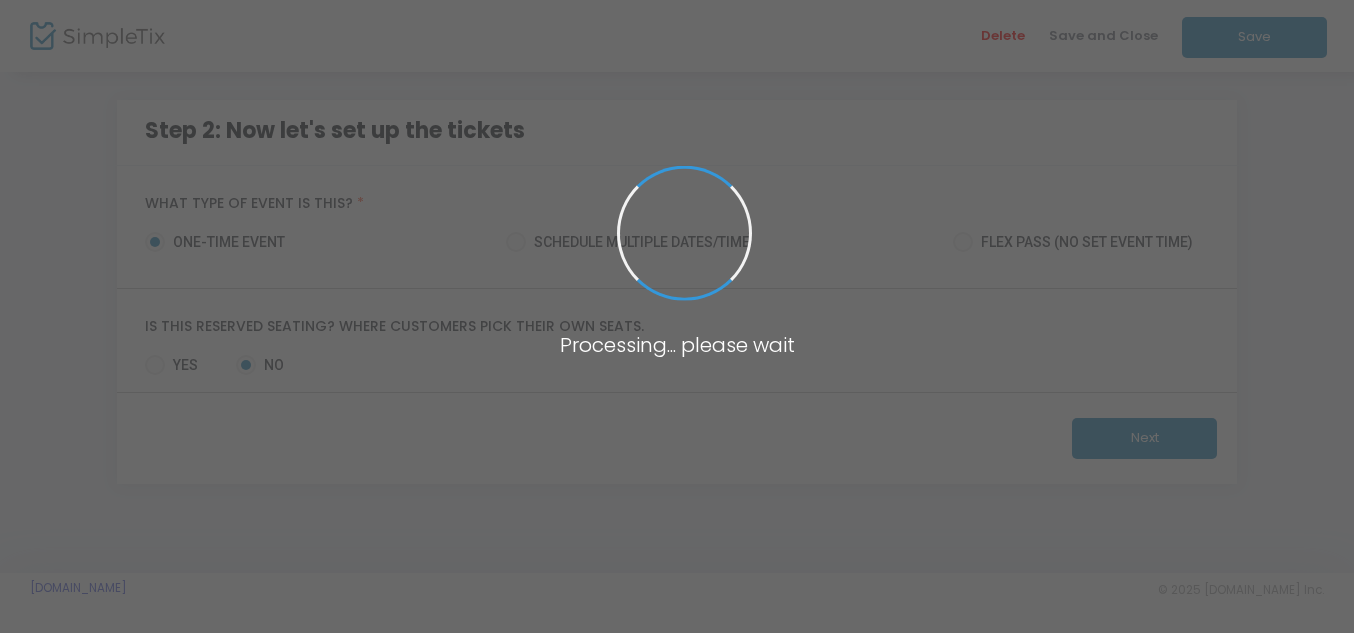 scroll, scrollTop: 0, scrollLeft: 0, axis: both 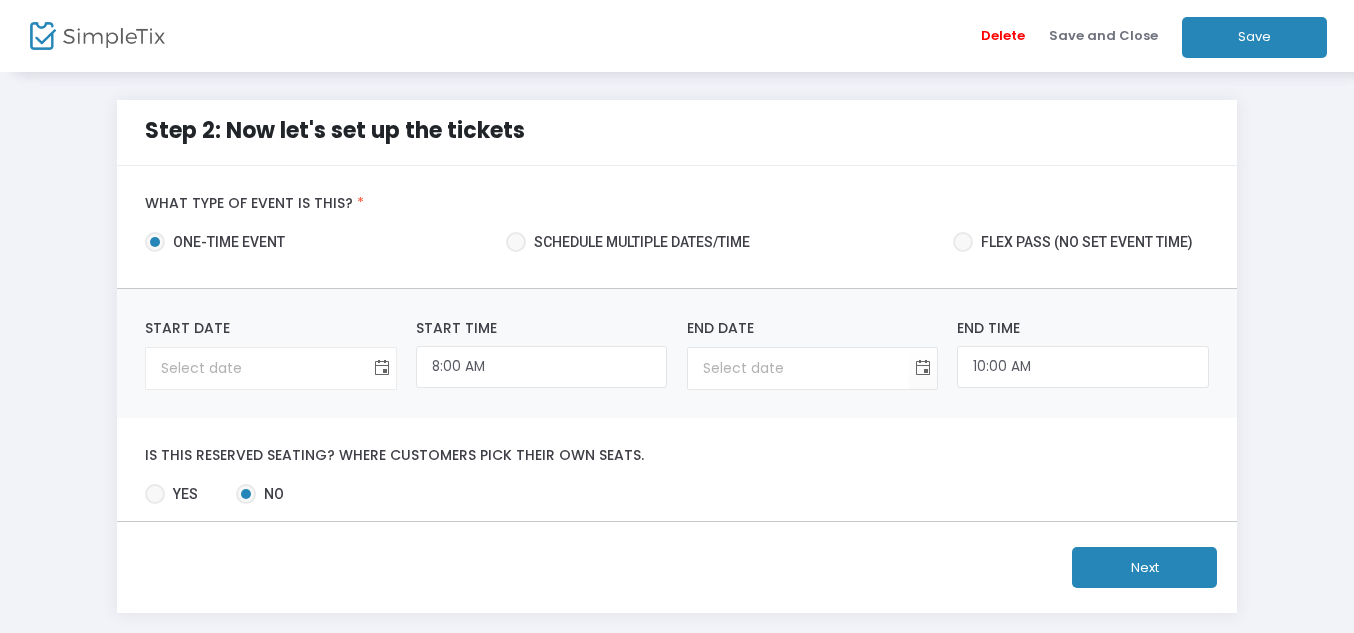 click 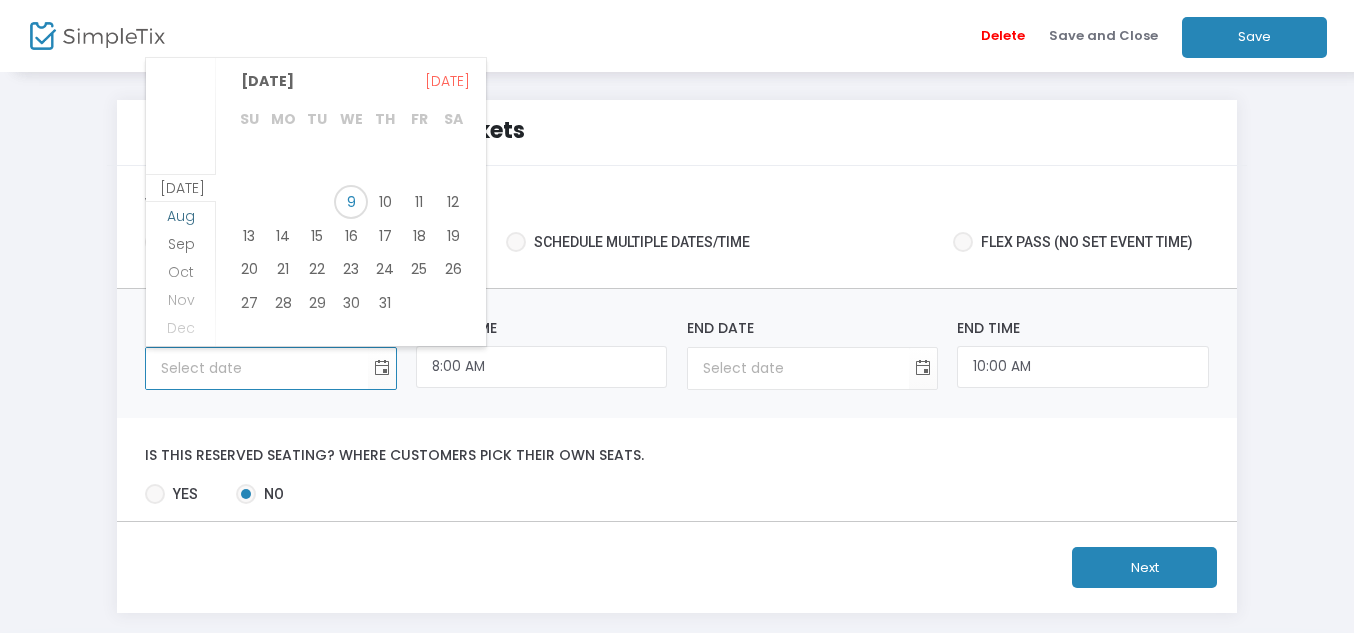 click on "Aug" at bounding box center [181, 216] 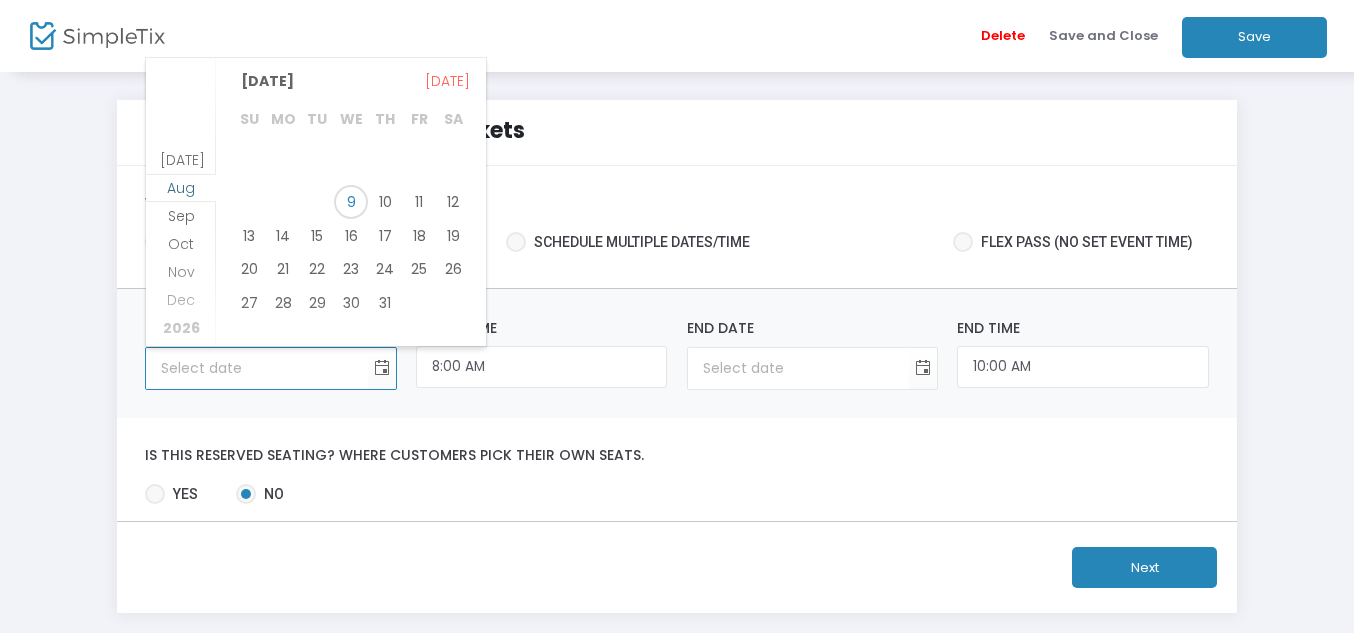 scroll, scrollTop: 258, scrollLeft: 0, axis: vertical 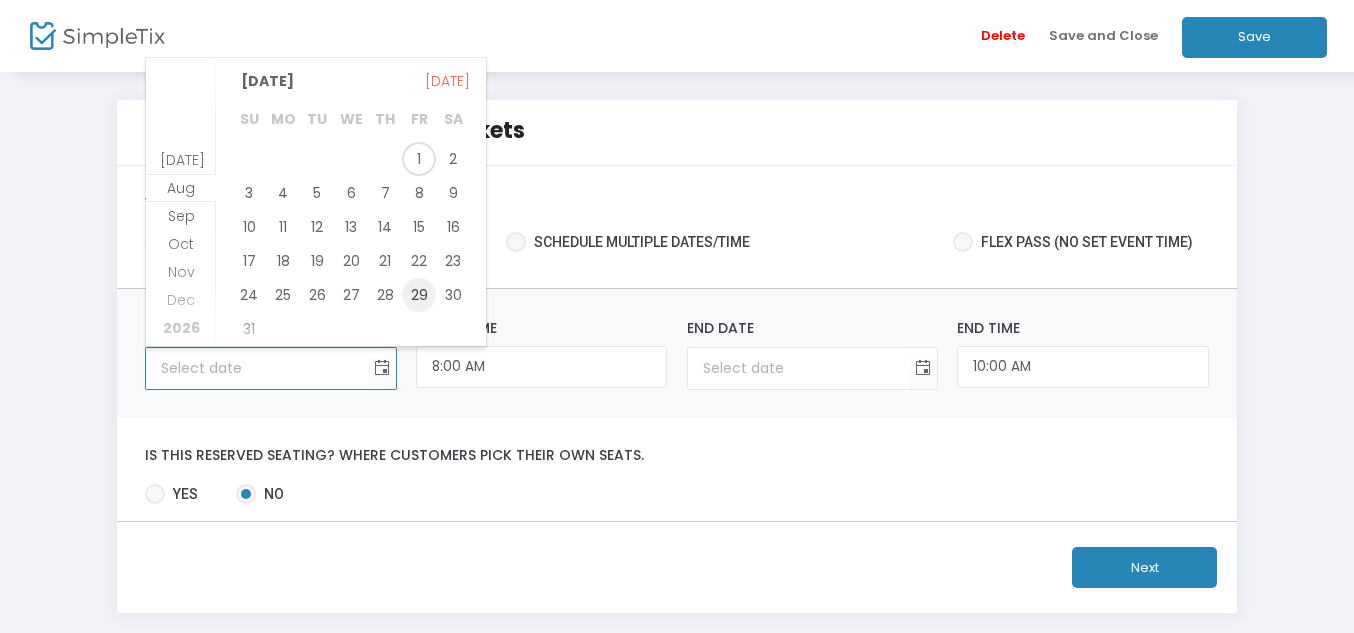 click on "29" at bounding box center (419, 295) 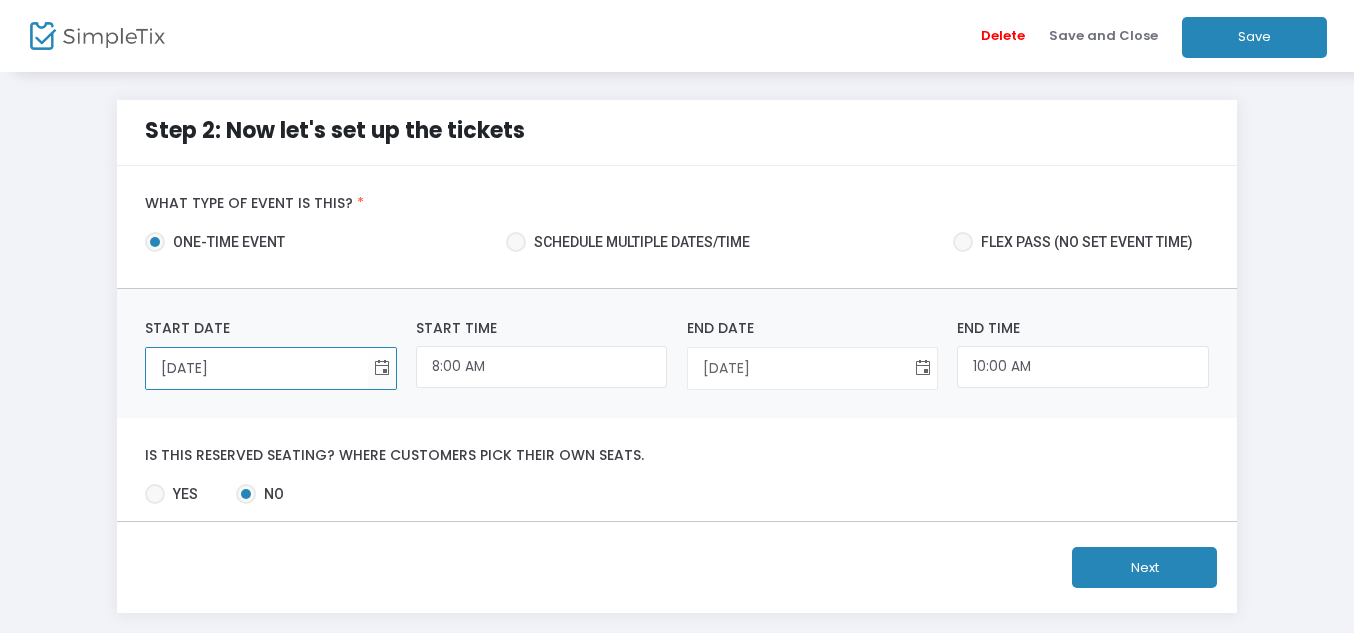 click 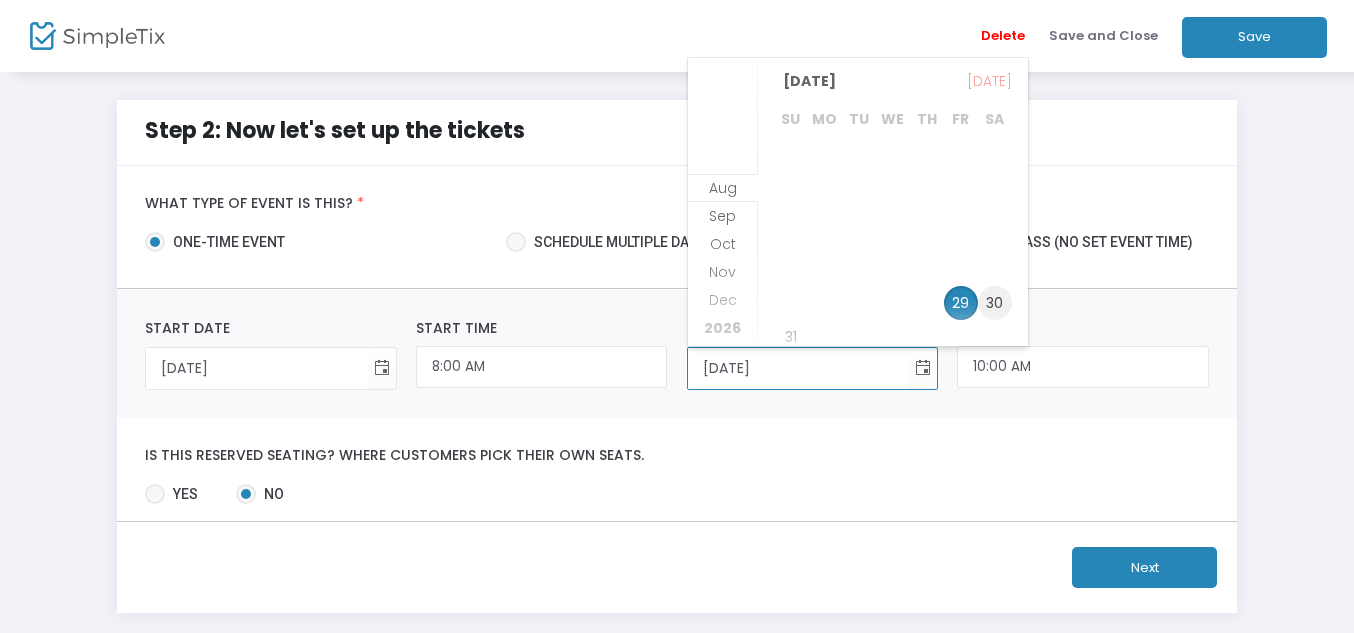 click on "30" at bounding box center (995, 303) 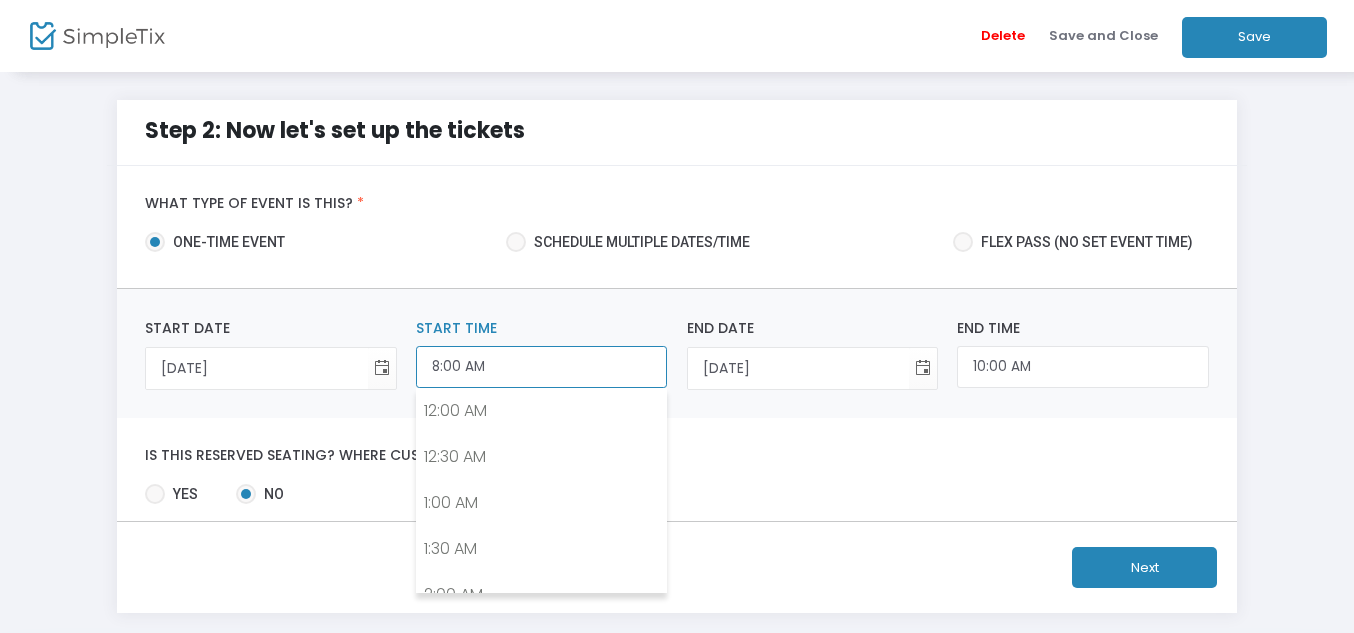scroll, scrollTop: 657, scrollLeft: 0, axis: vertical 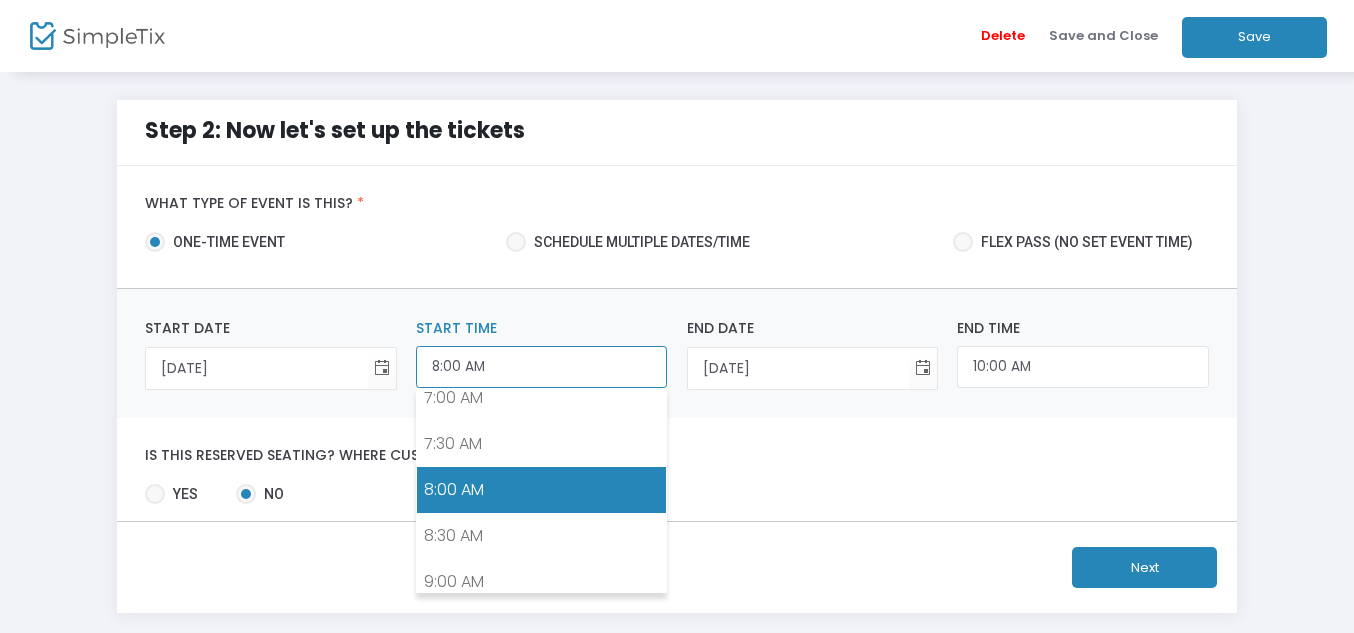 click on "8:00 AM" 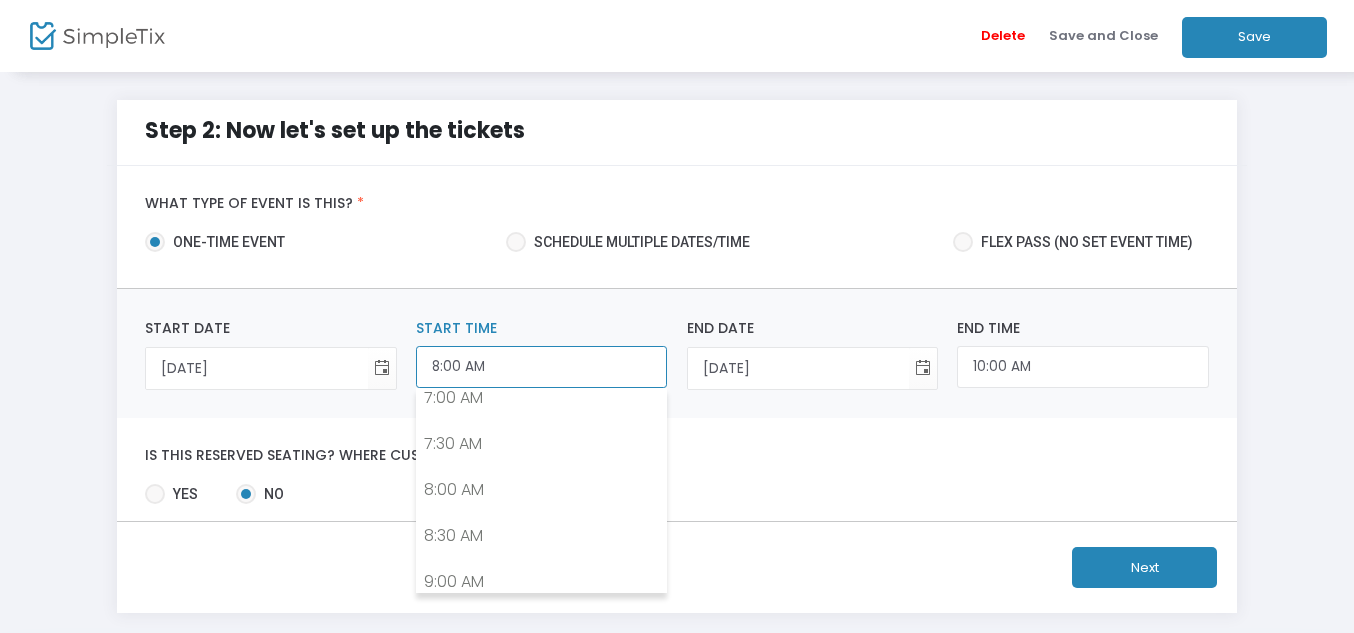 drag, startPoint x: 508, startPoint y: 361, endPoint x: 407, endPoint y: 369, distance: 101.31634 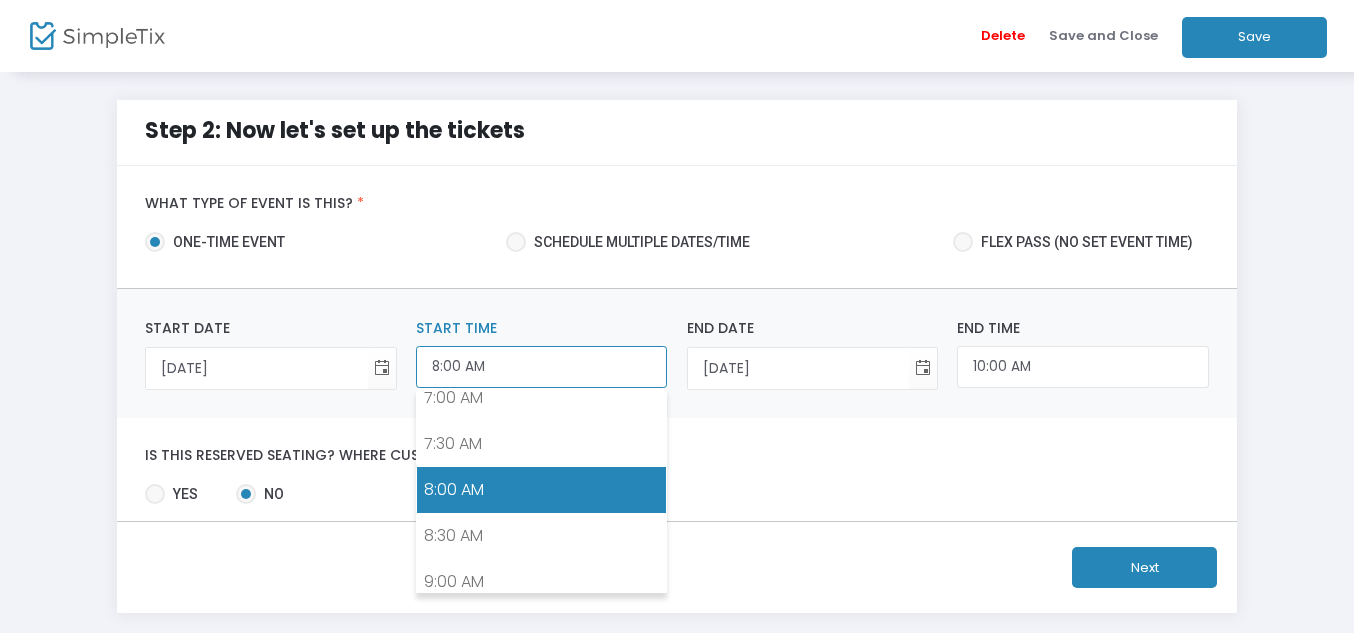 click on "8:00 AM" 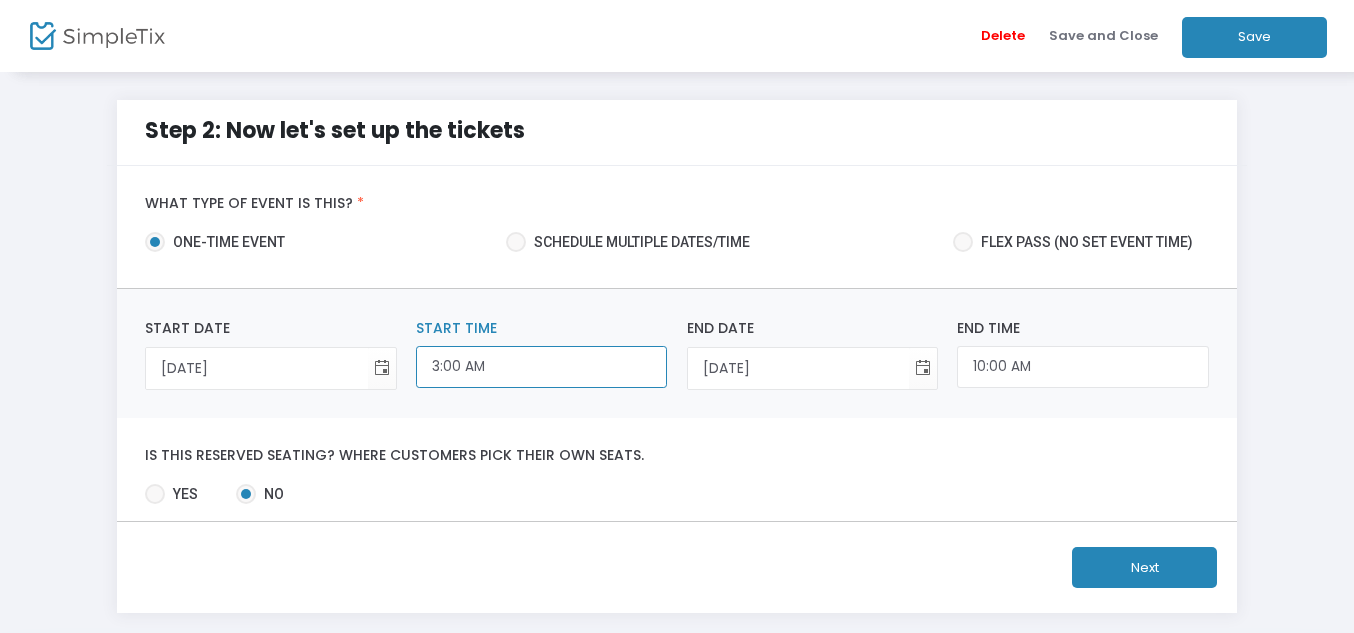 click on "3:00 AM" 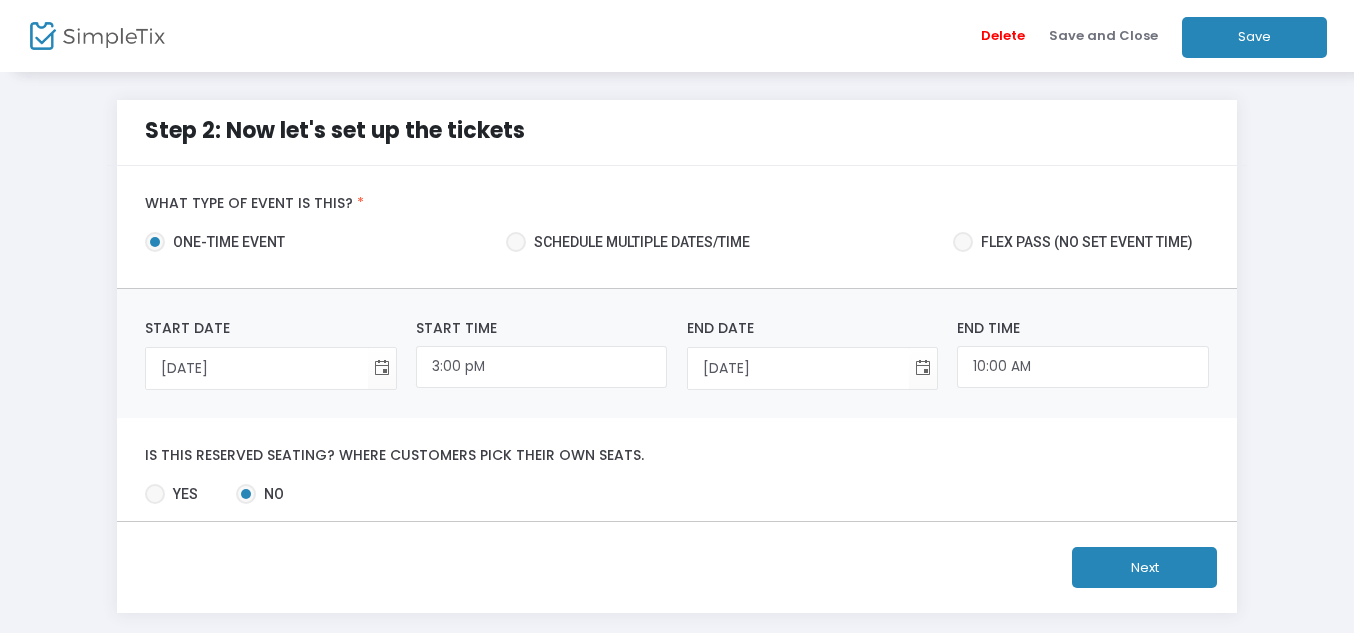 type on "3:00 PM" 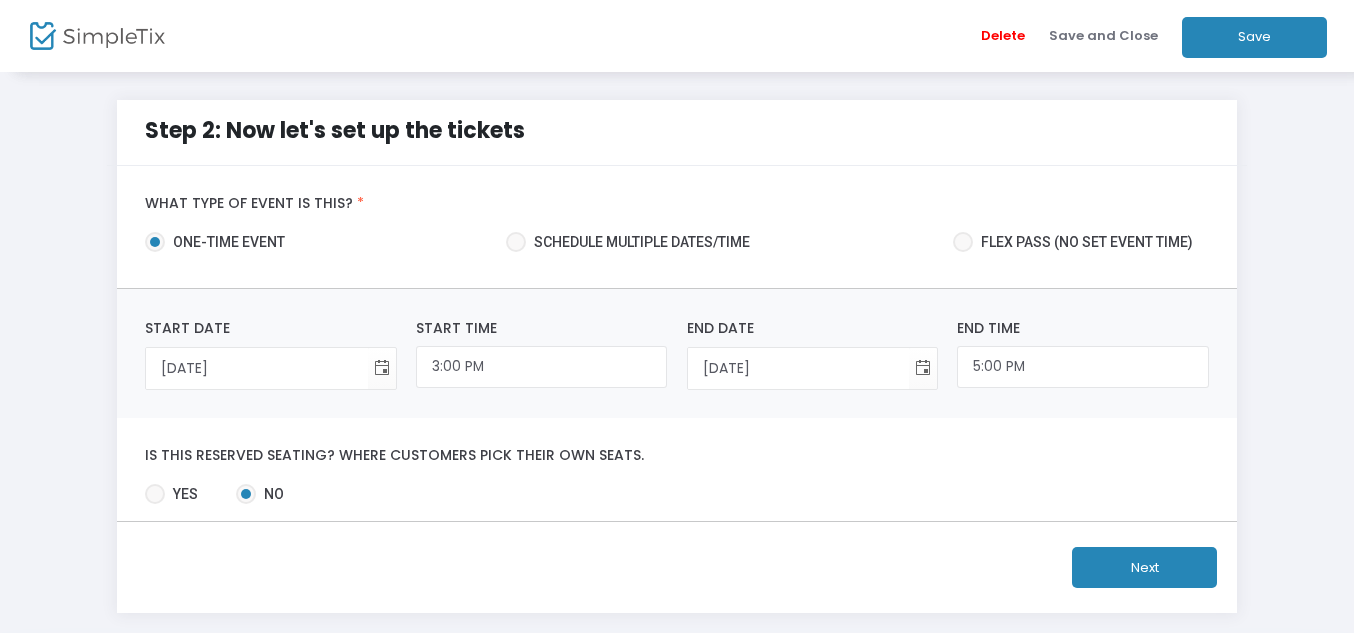click on "Is this reserved seating? Where customers pick their own seats.    Yes   No  Required." 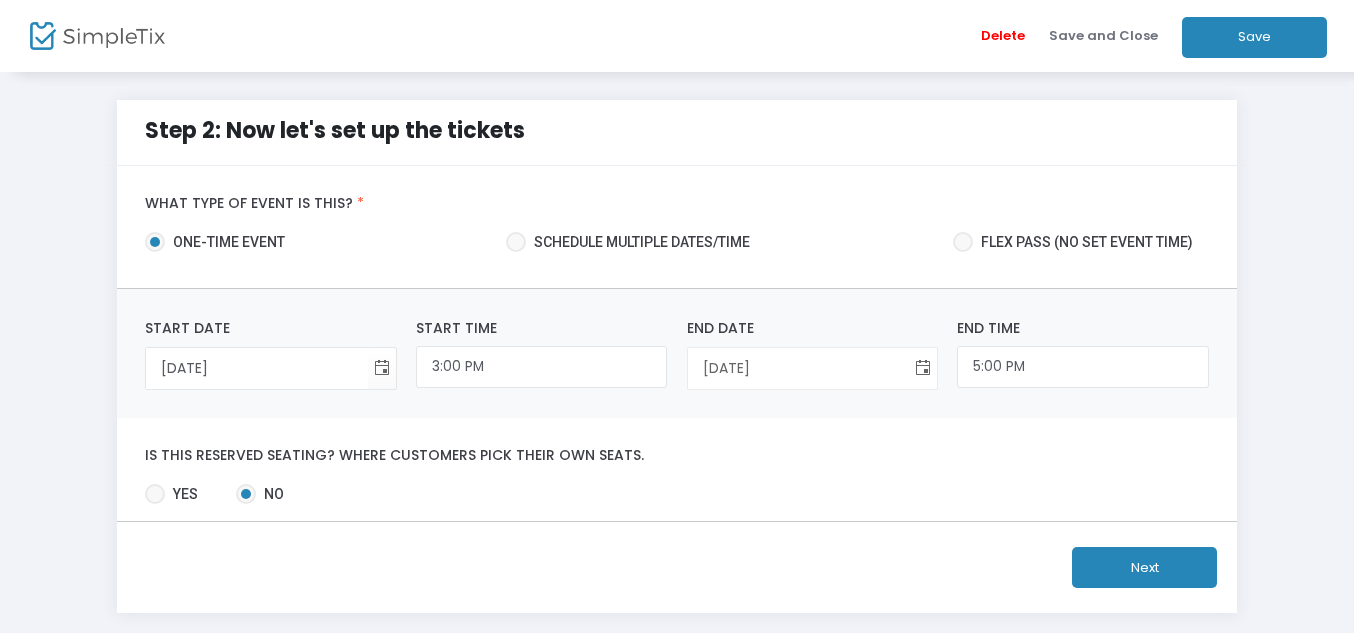 click 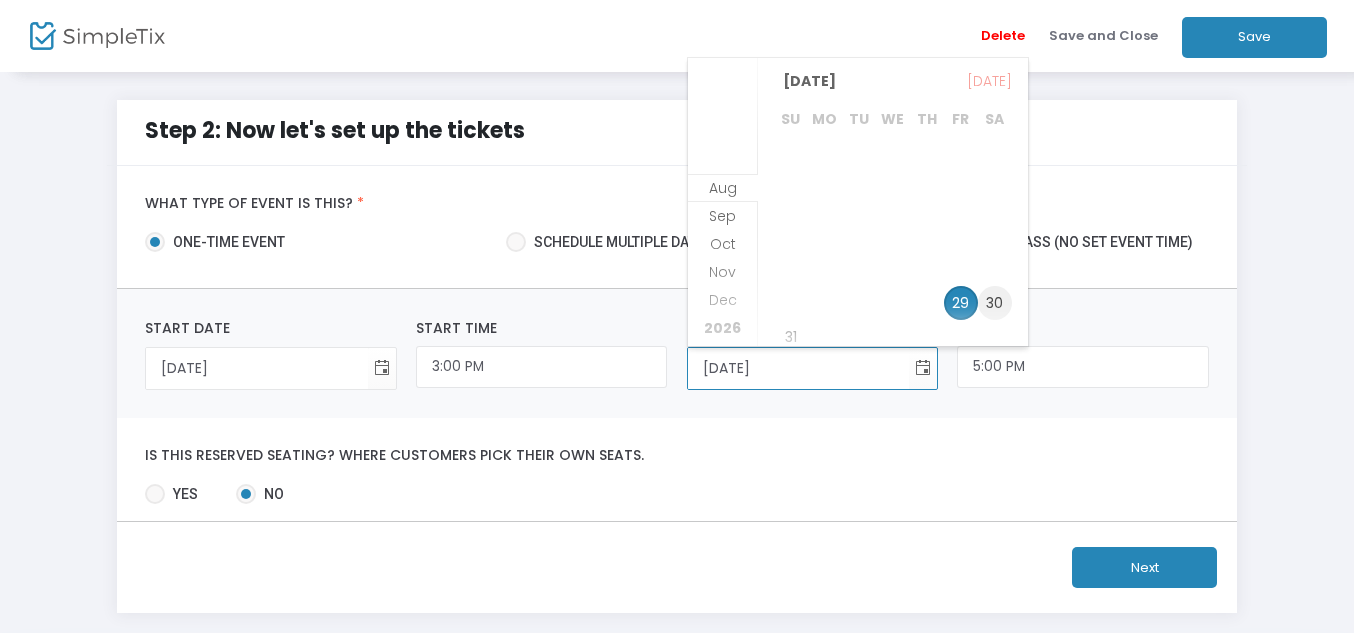 click on "30" at bounding box center [995, 303] 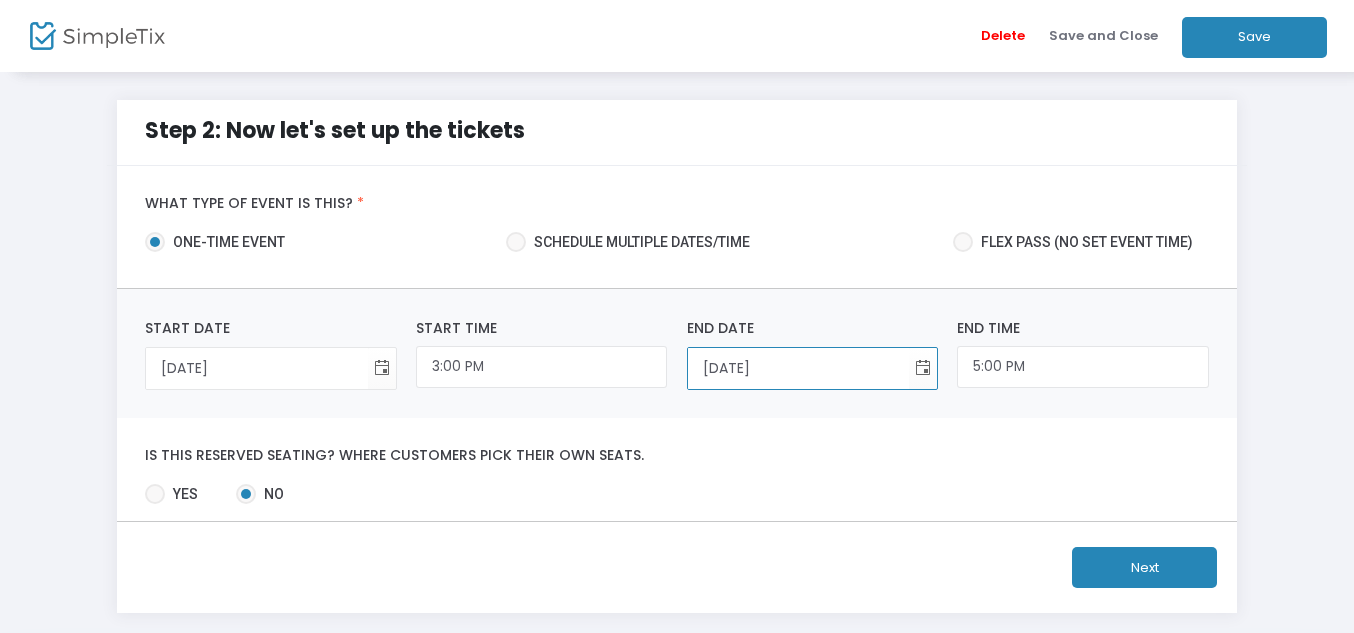 click on "Next" 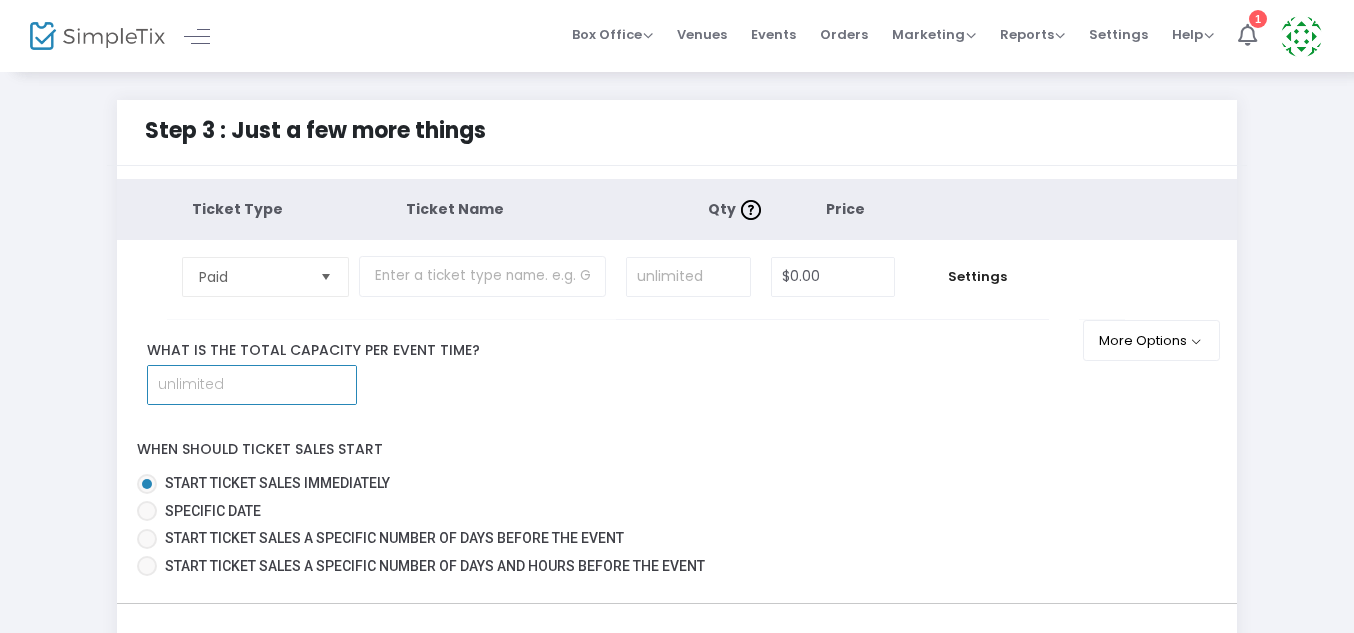 click at bounding box center (252, 385) 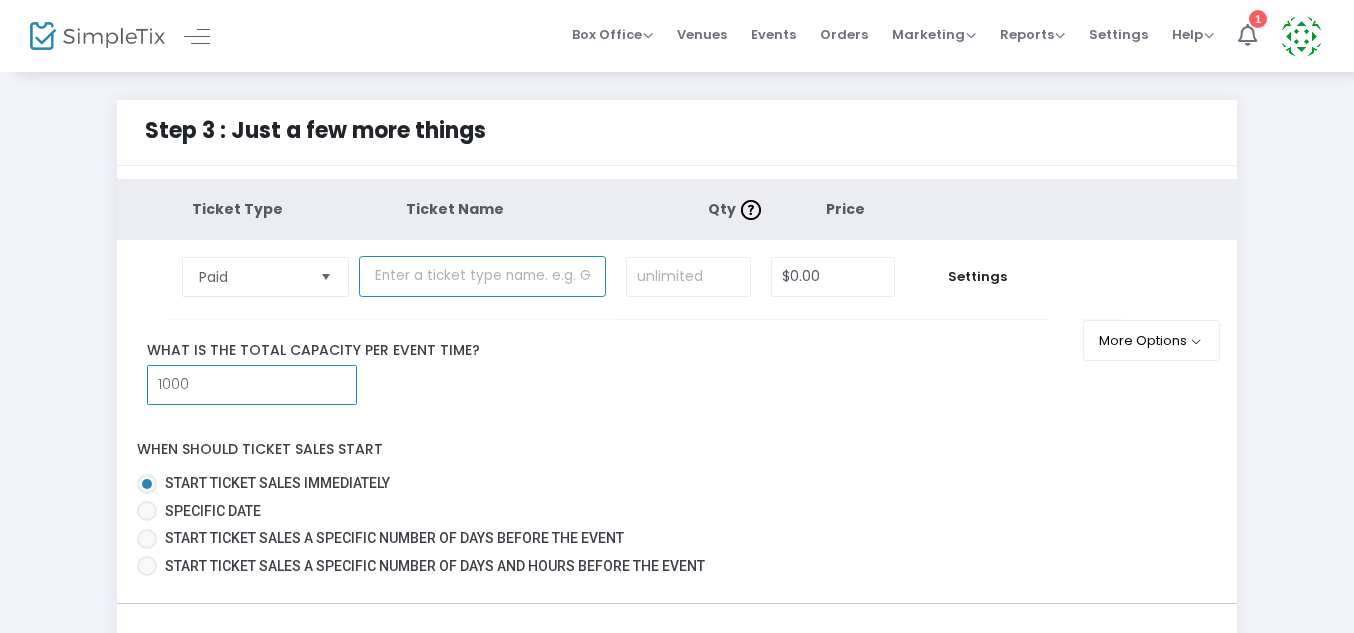 type on "1,000" 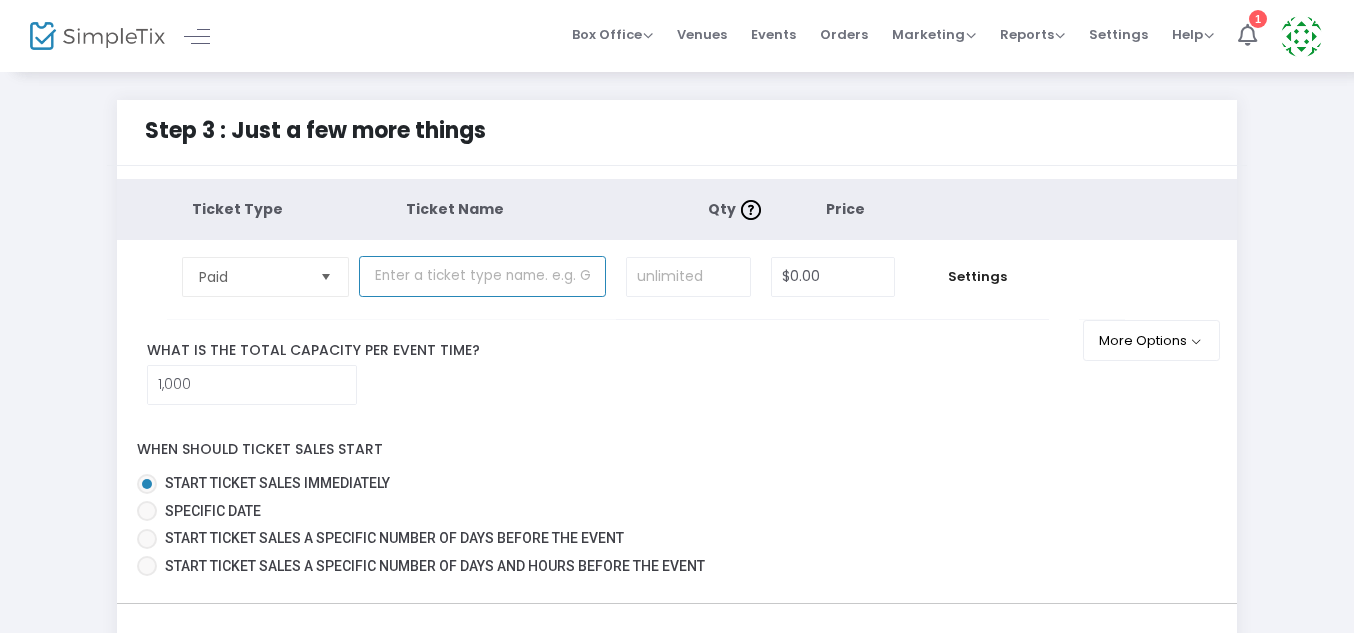 click at bounding box center (482, 276) 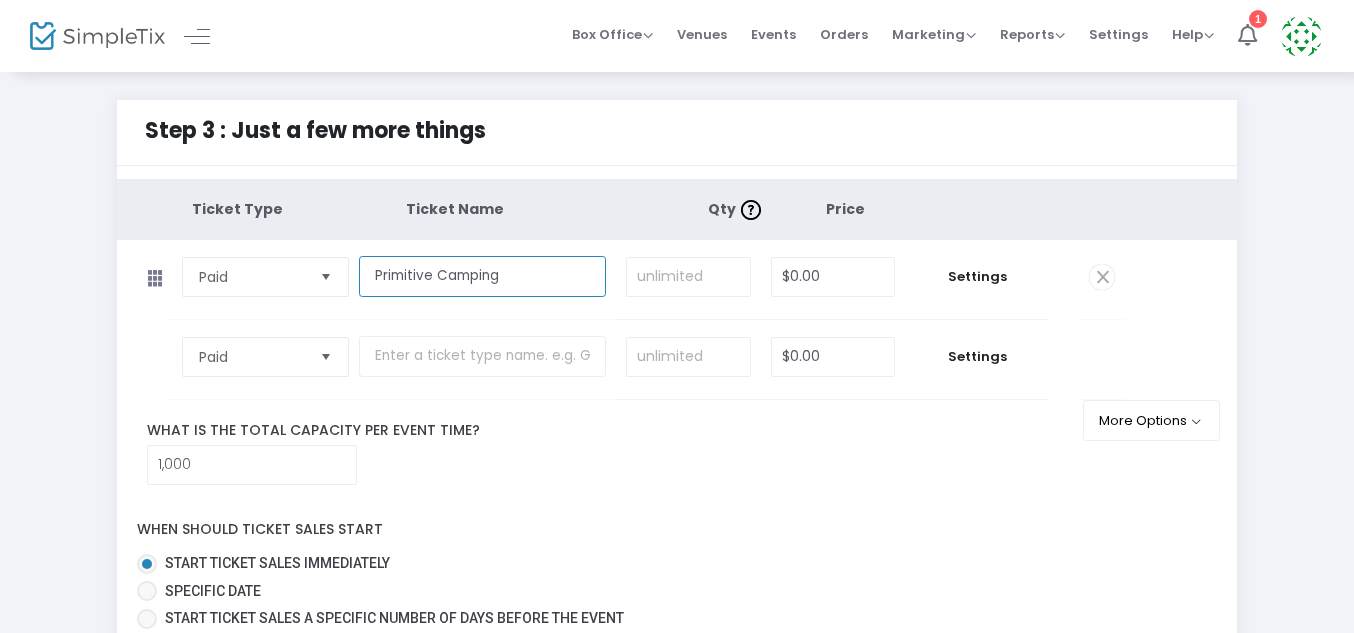 type on "Primitive Camping" 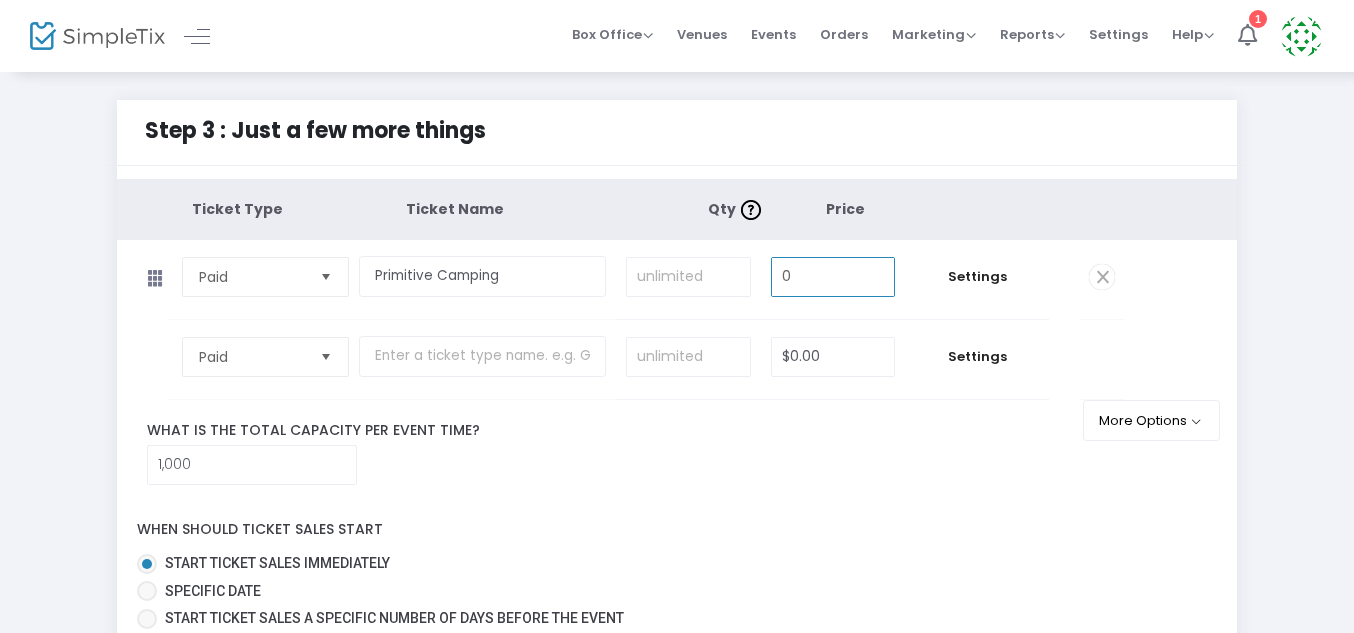 click on "0" at bounding box center (833, 277) 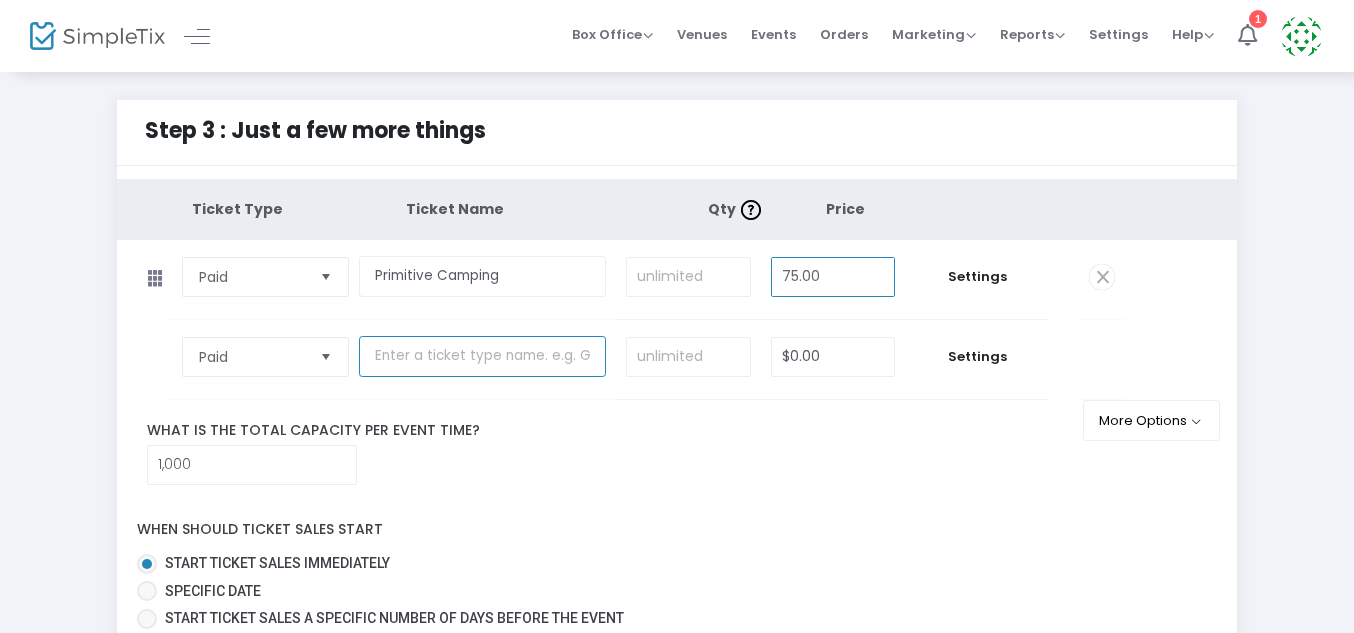 type on "$75.00" 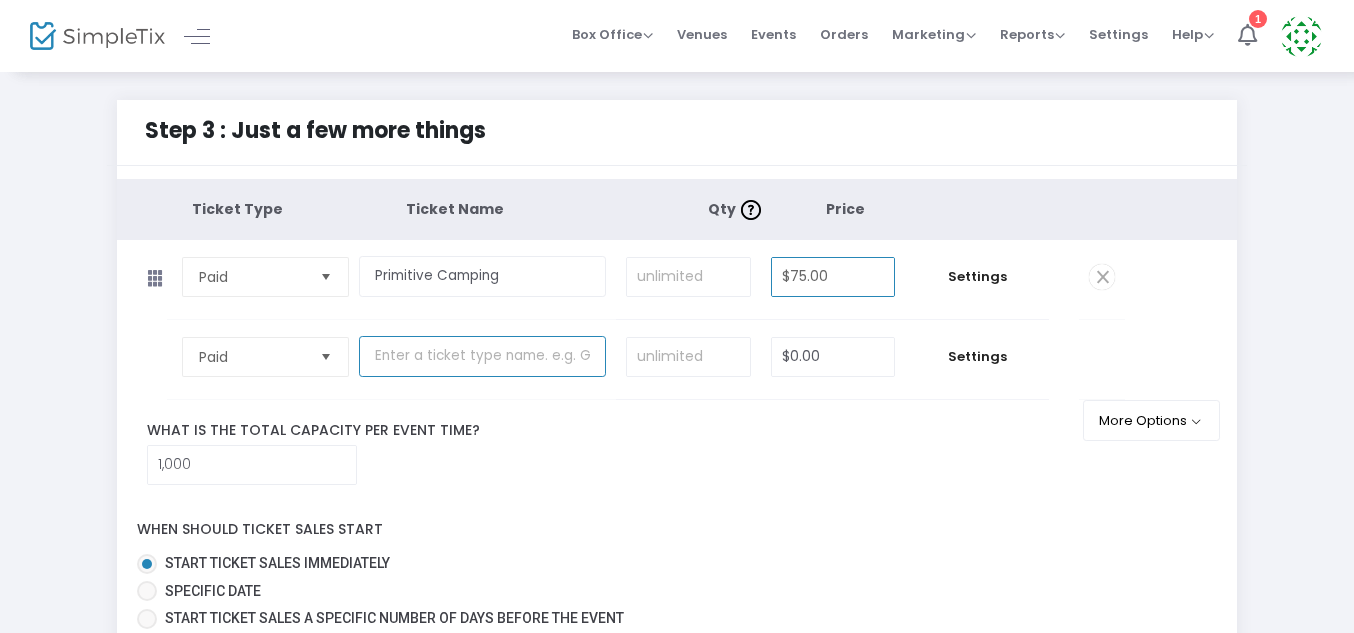click at bounding box center (482, 356) 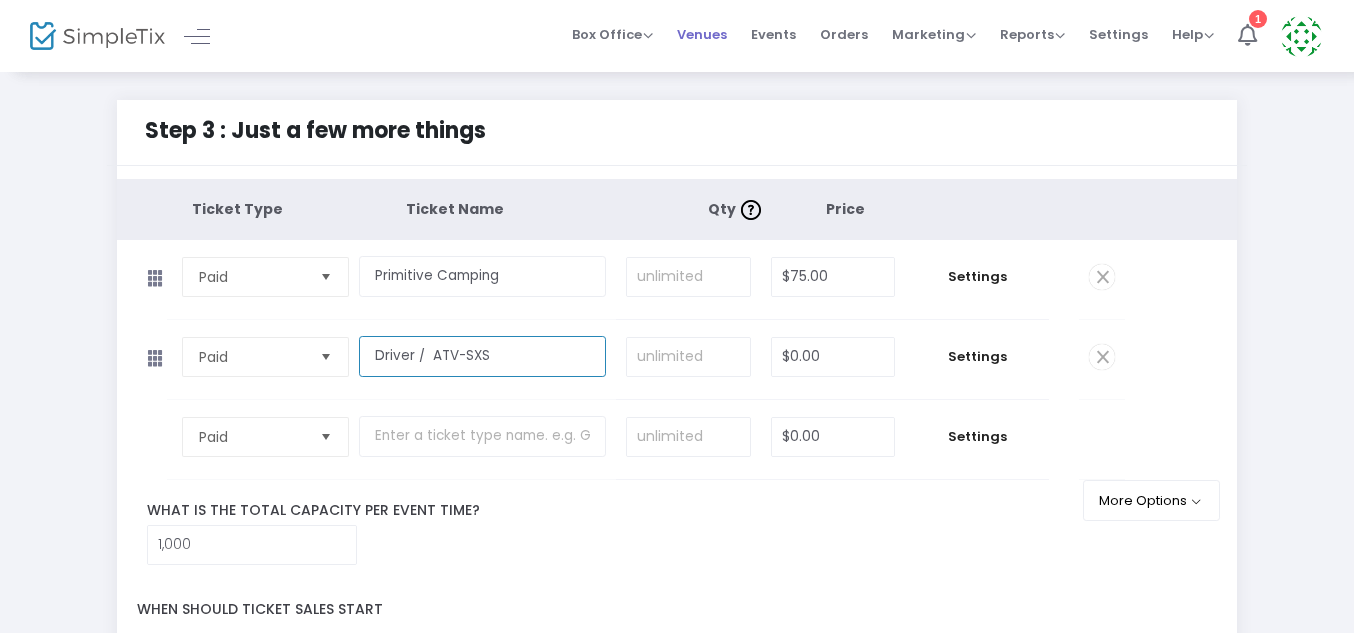 type on "Driver /  ATV-SXS" 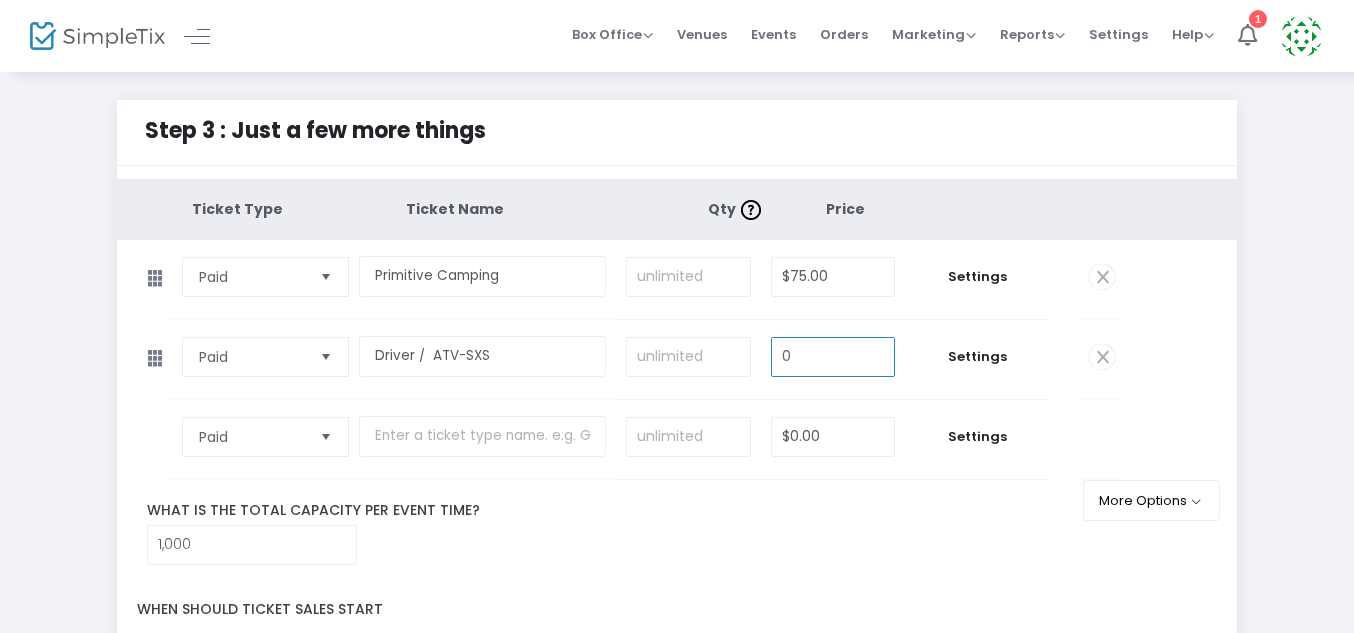 click on "0" at bounding box center [833, 357] 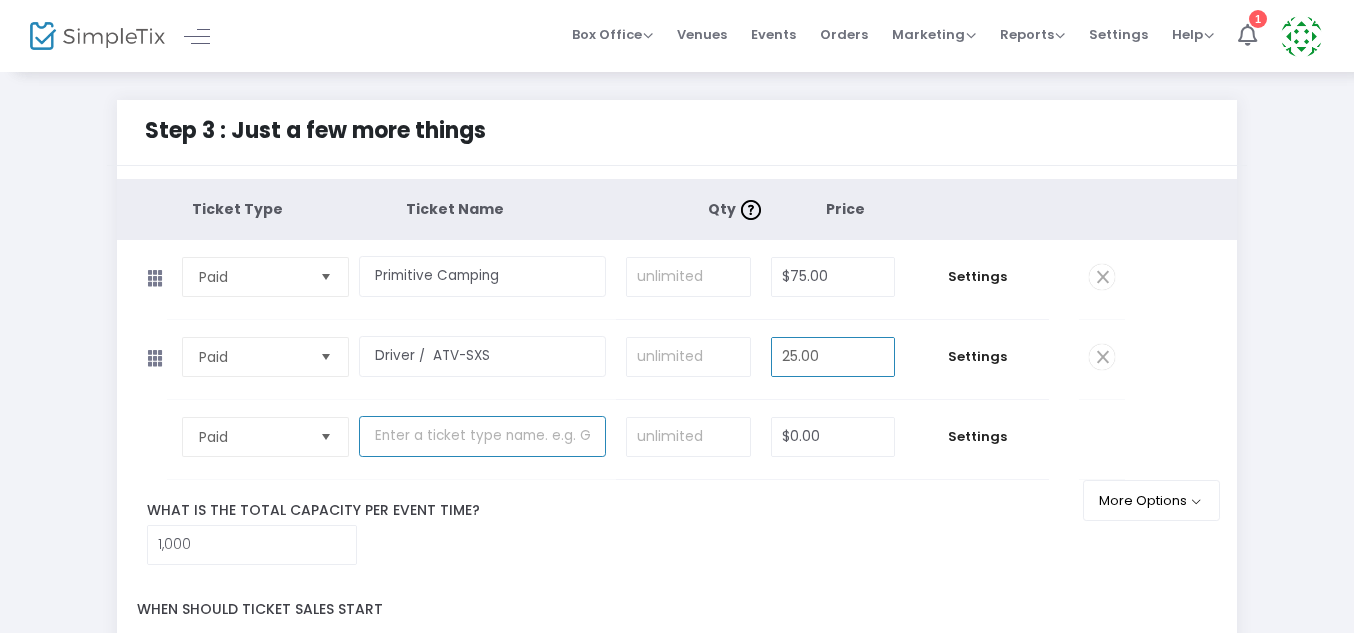 type on "$25.00" 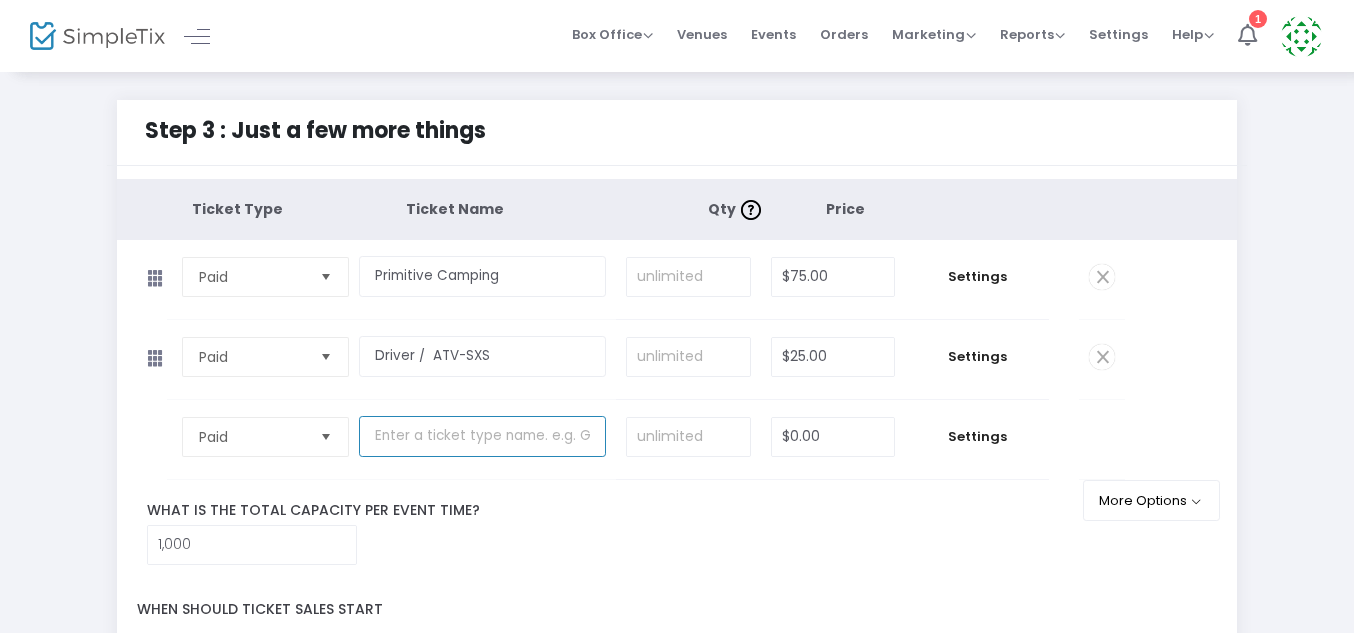 click at bounding box center (482, 436) 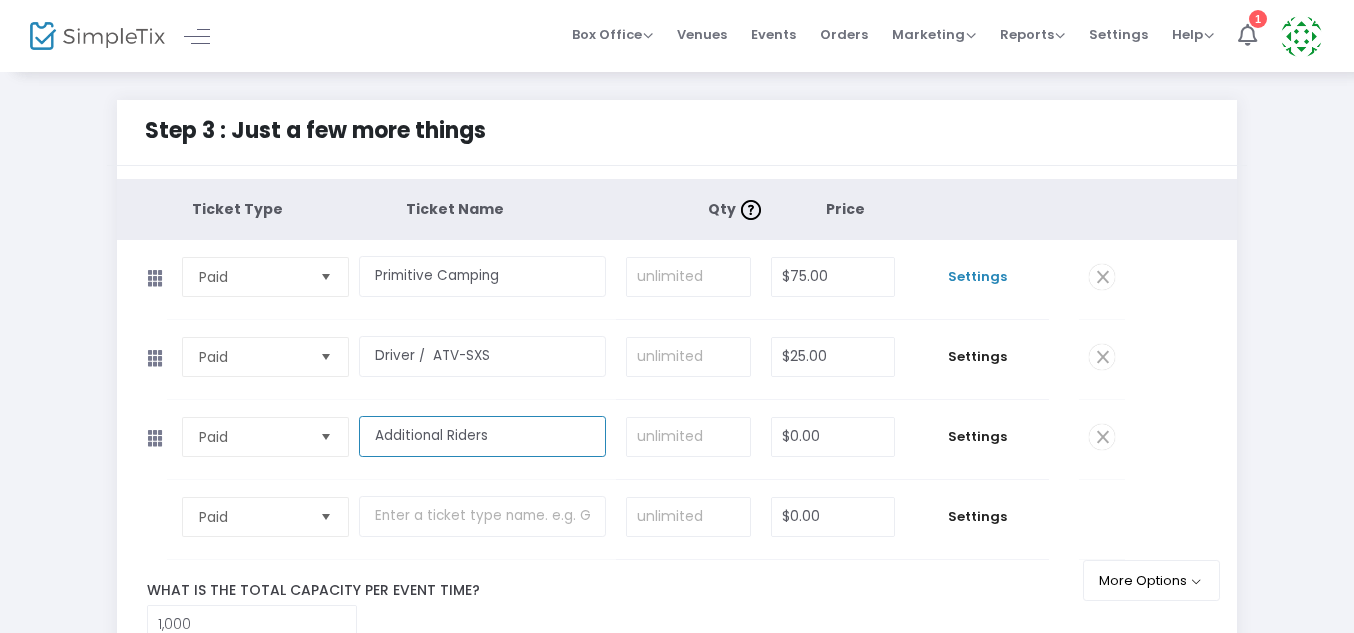 type on "Additional Riders" 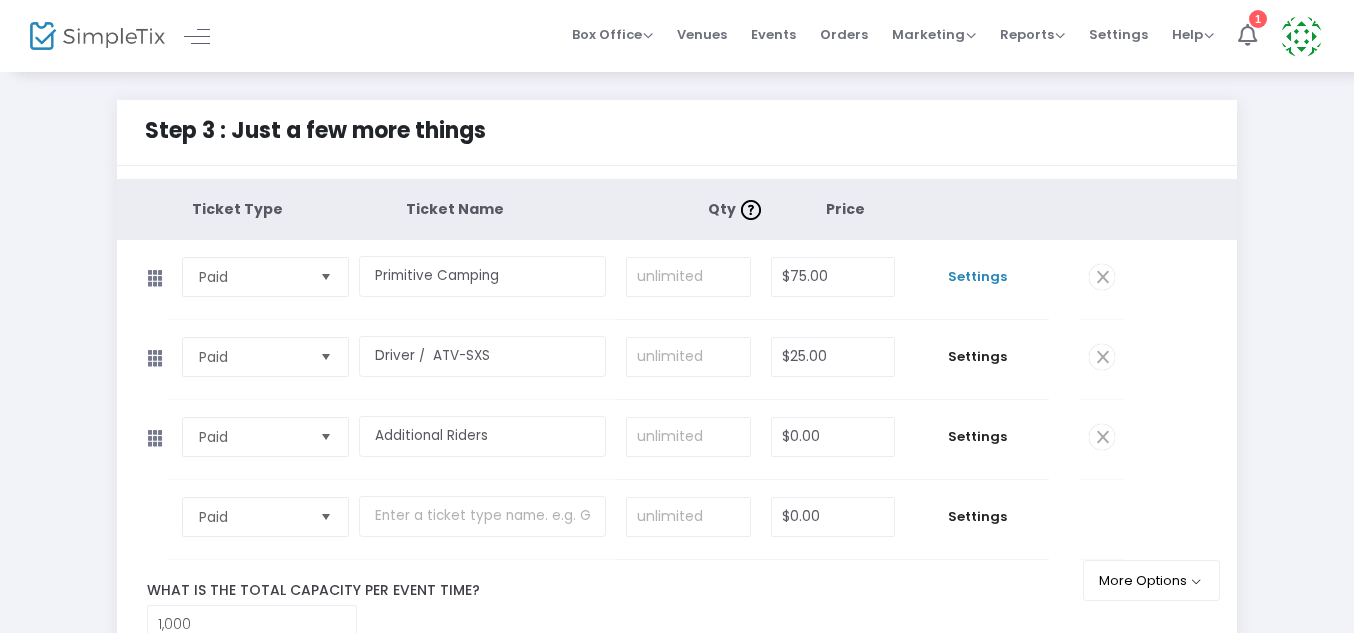 click on "Settings" at bounding box center [977, 277] 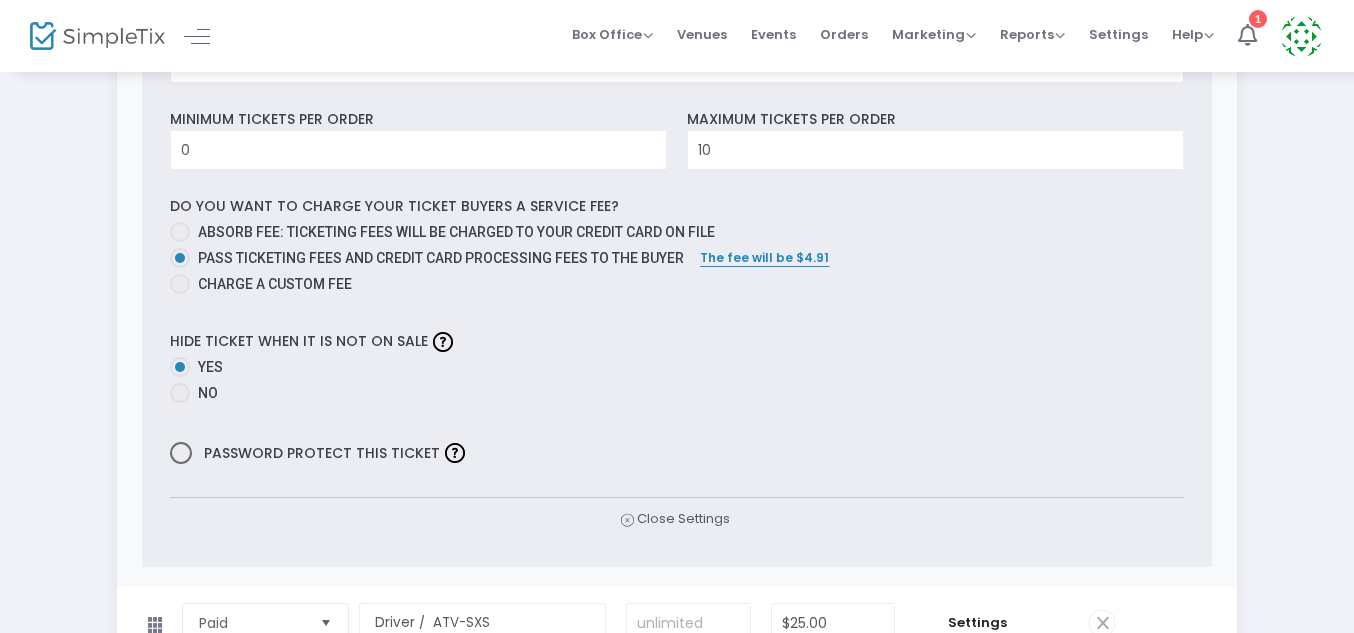scroll, scrollTop: 573, scrollLeft: 0, axis: vertical 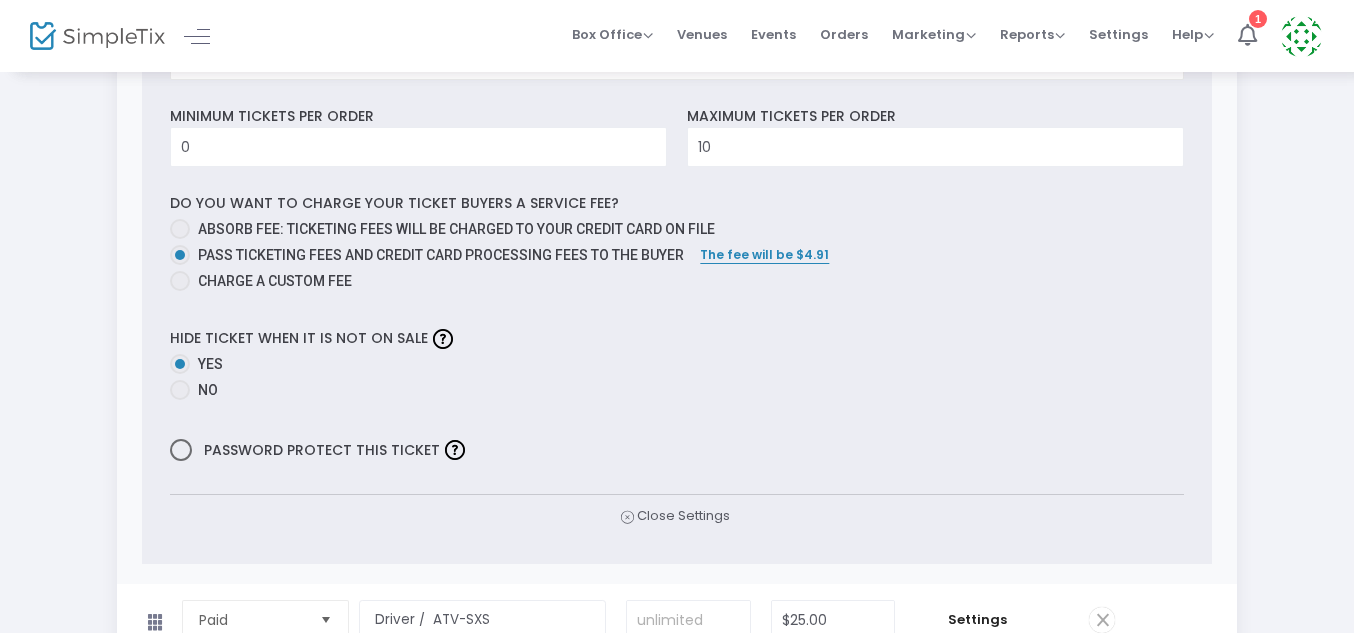click at bounding box center [180, 281] 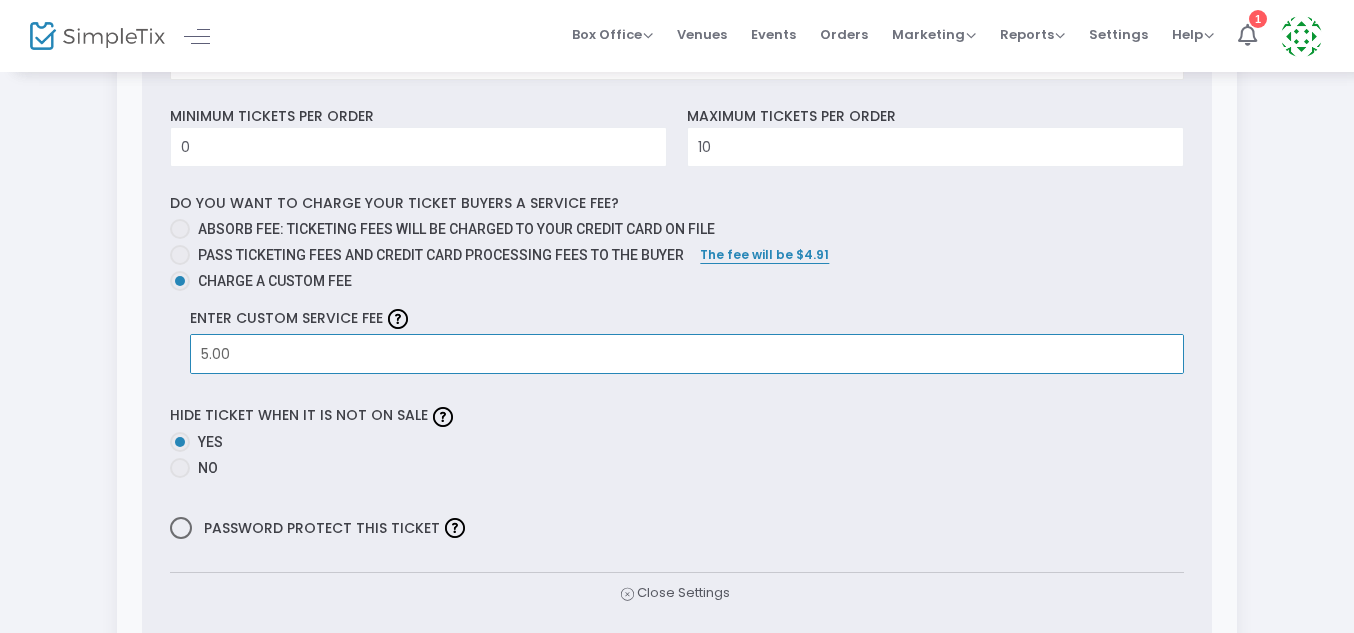 type on "$5.00" 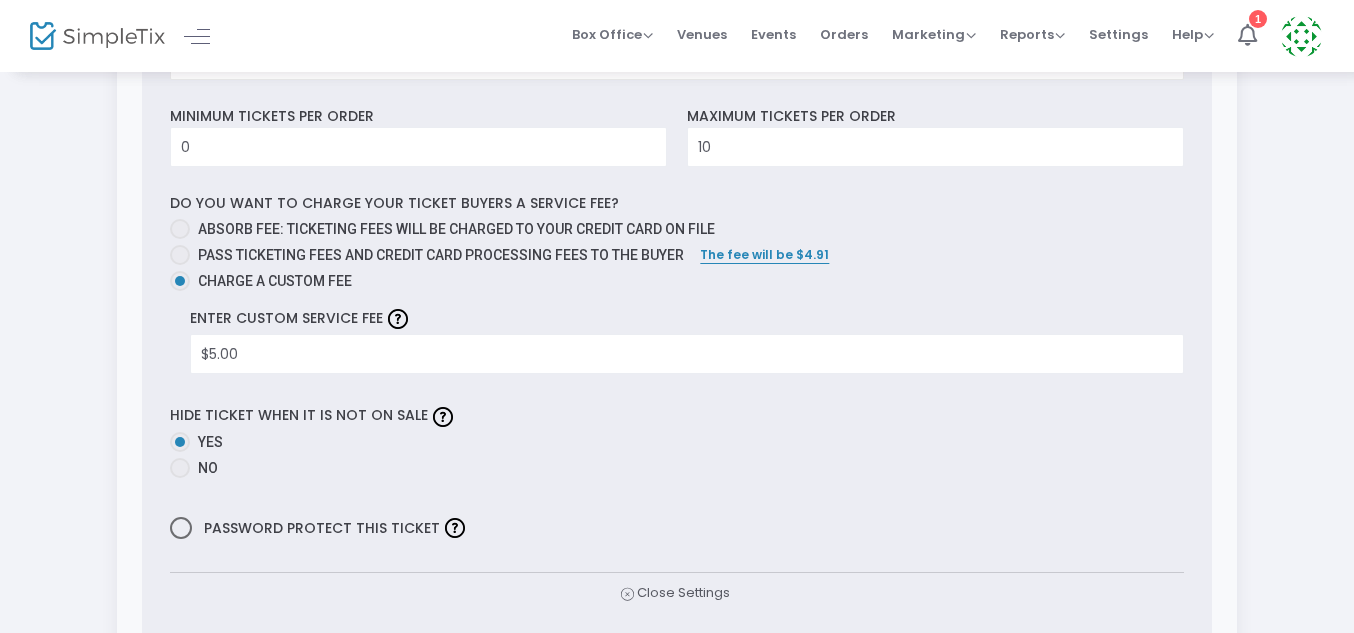 click on "Password protect this ticket" at bounding box center [677, 528] 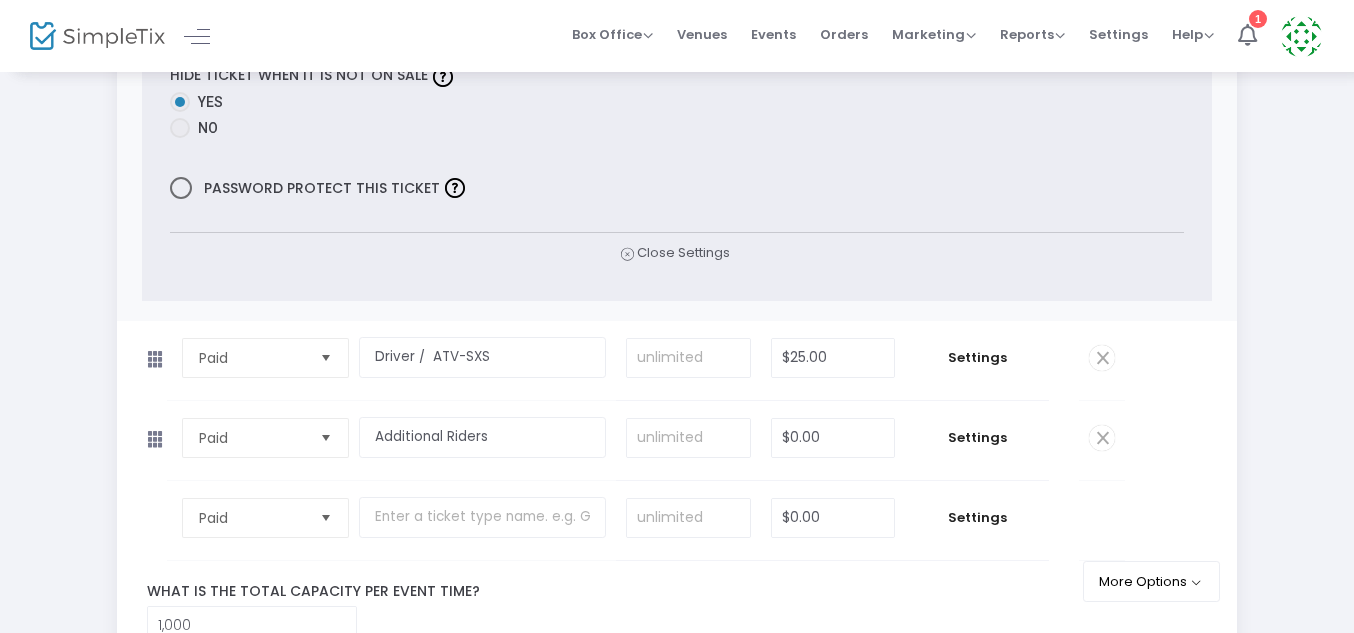 scroll, scrollTop: 916, scrollLeft: 0, axis: vertical 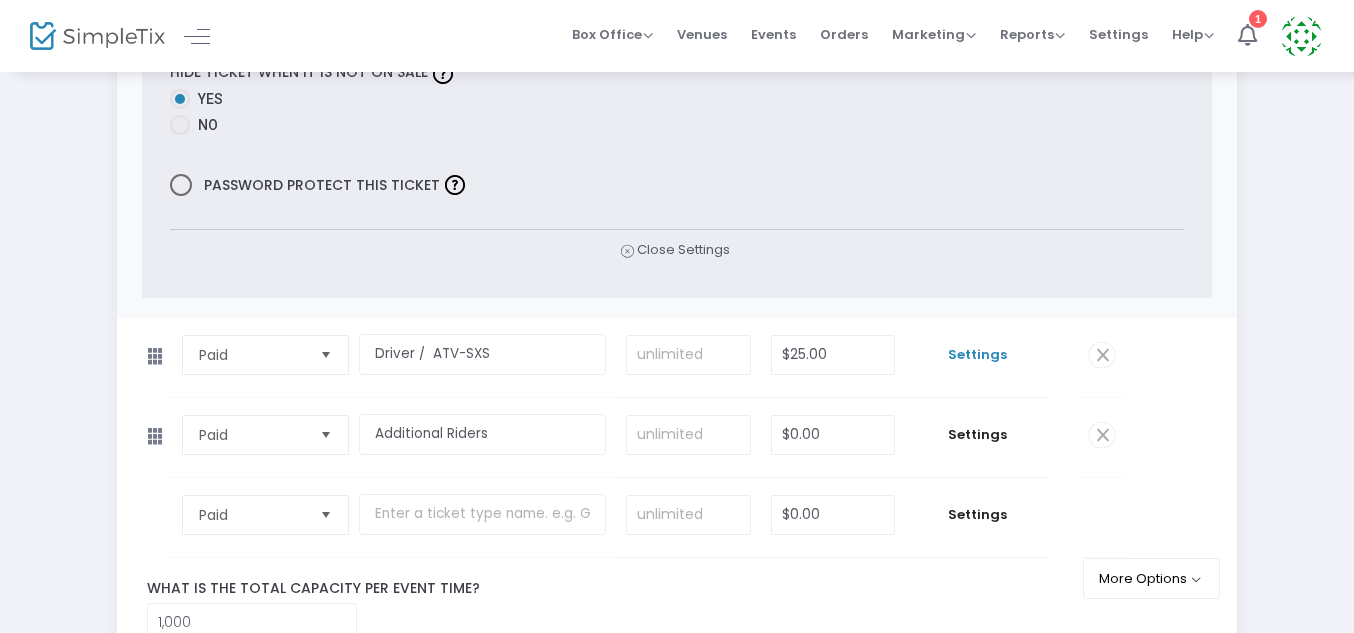 click on "Settings" at bounding box center (977, 355) 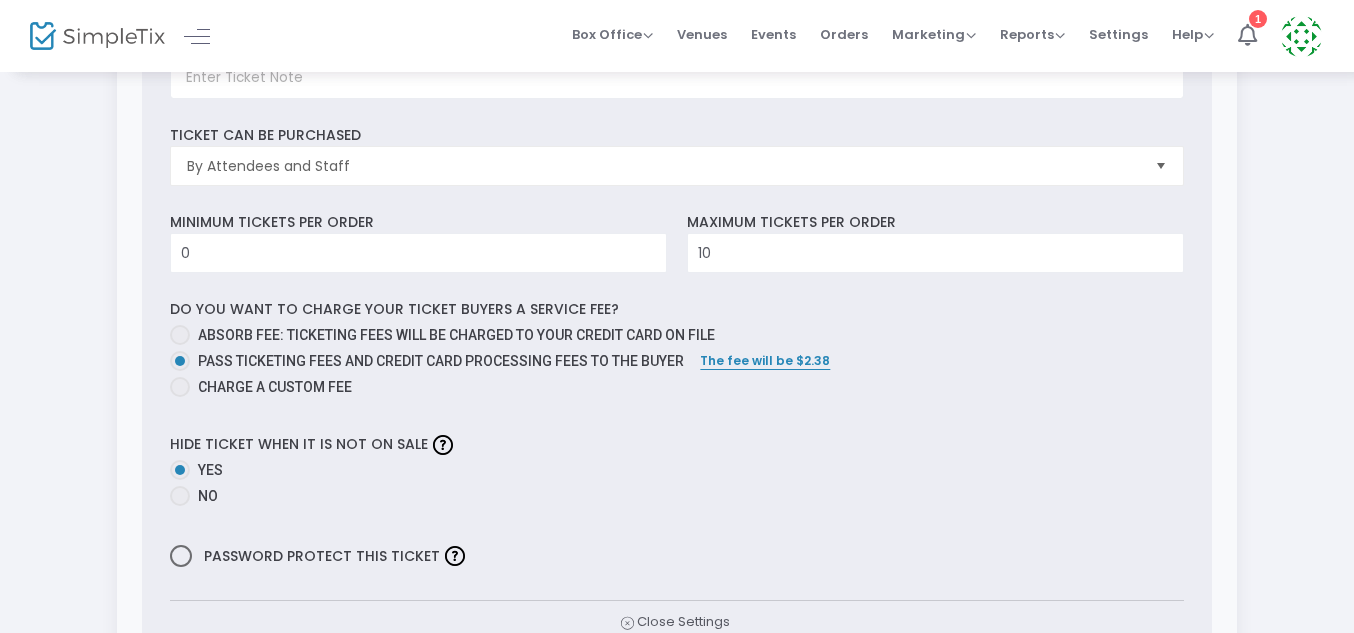 scroll, scrollTop: 1471, scrollLeft: 0, axis: vertical 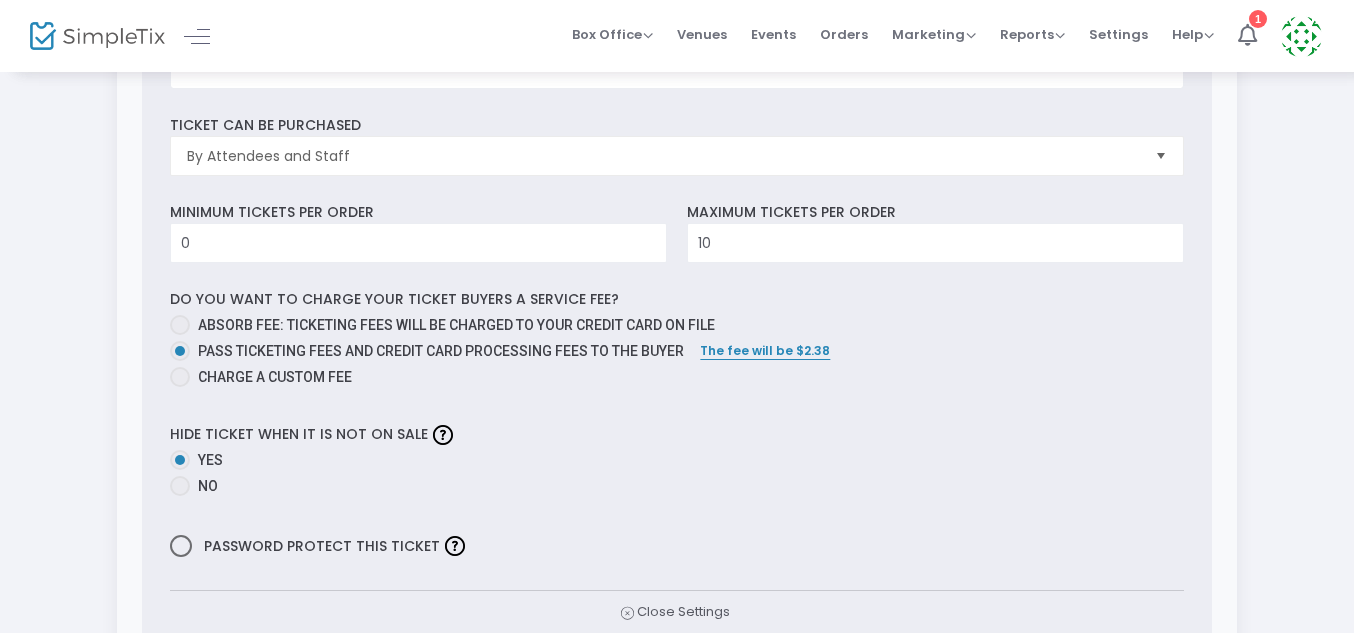 click at bounding box center [180, 377] 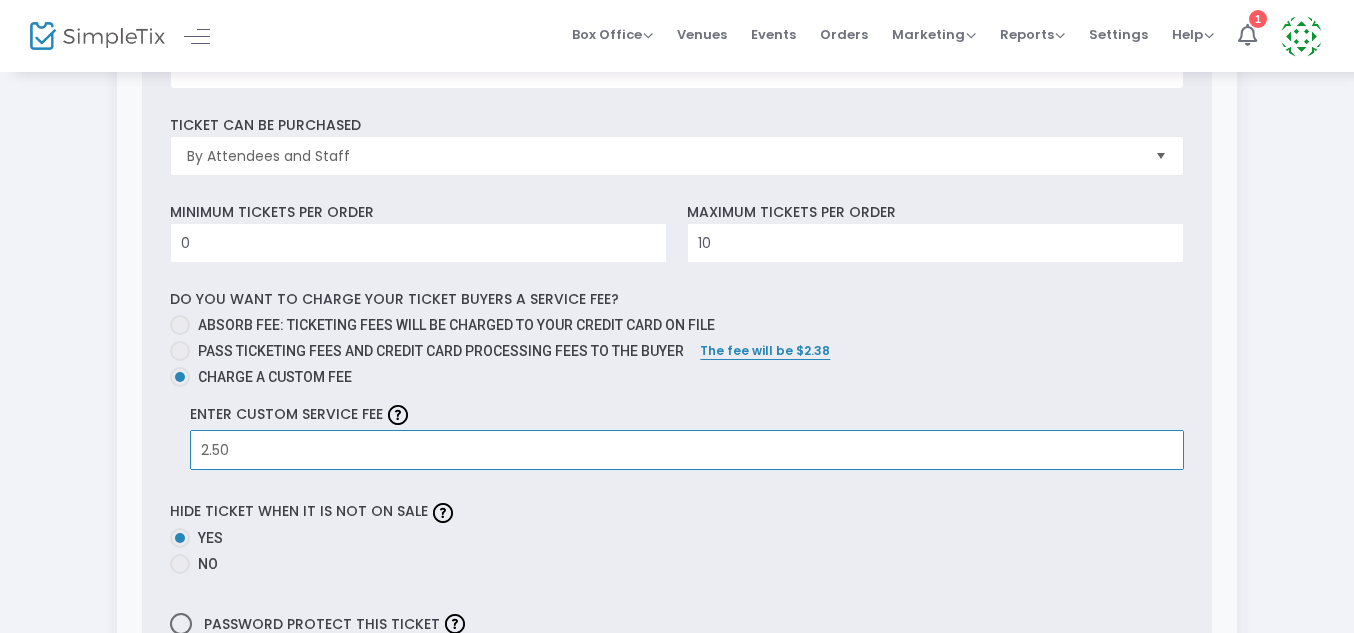 type on "$2.50" 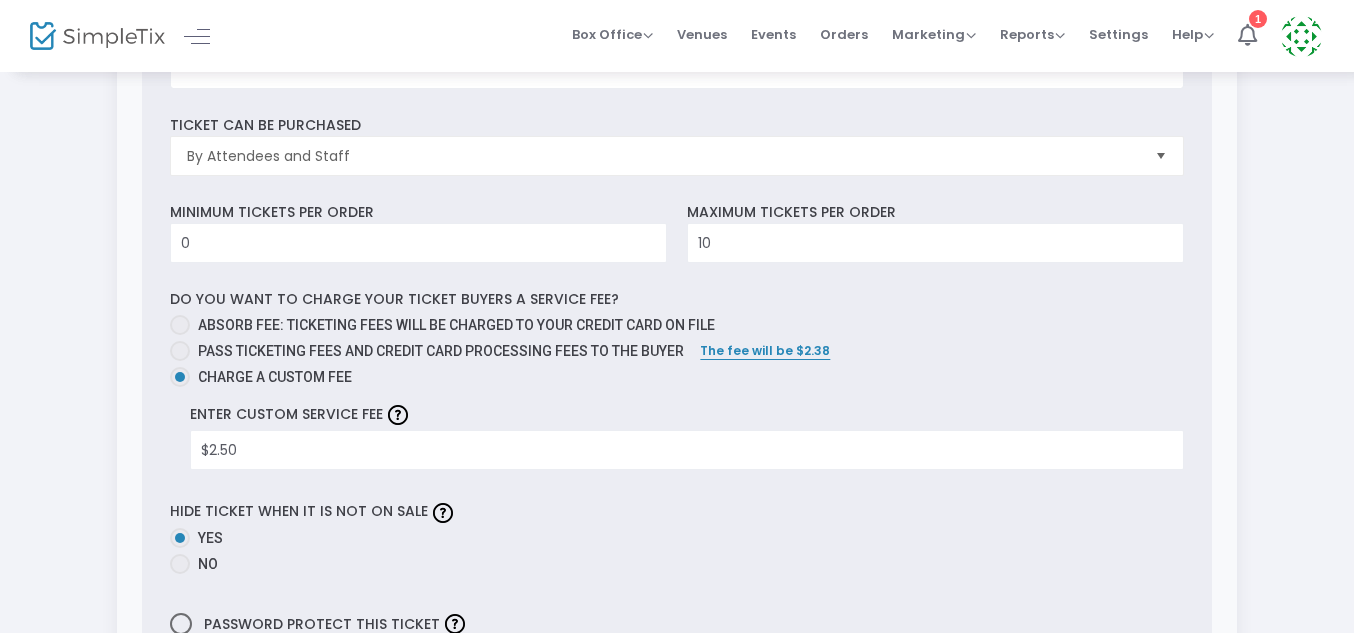 click on "Yes   No" at bounding box center [677, 554] 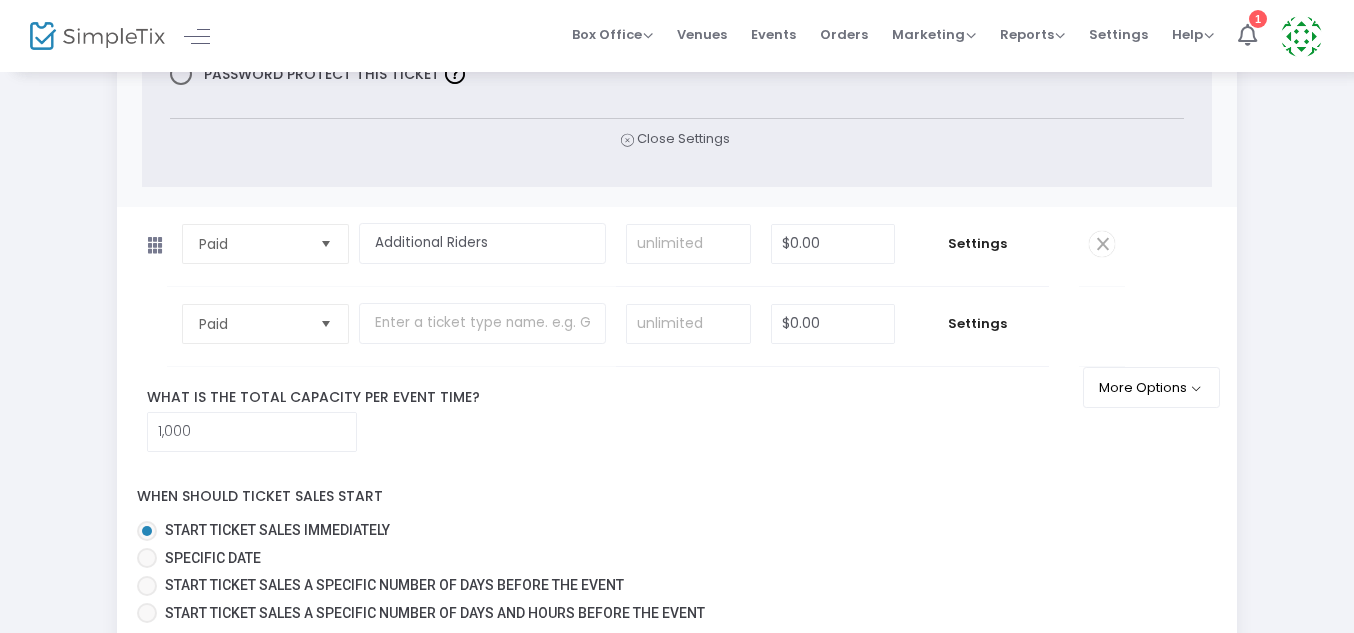 scroll, scrollTop: 2034, scrollLeft: 0, axis: vertical 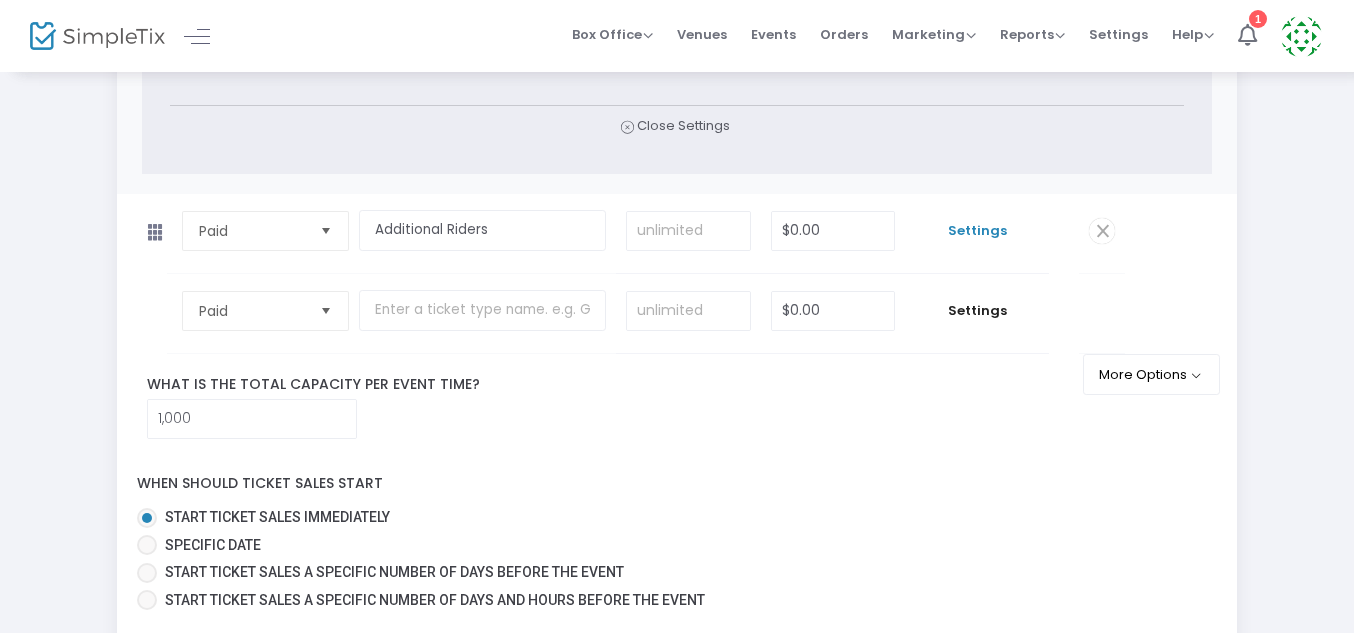click on "Settings" at bounding box center (977, 231) 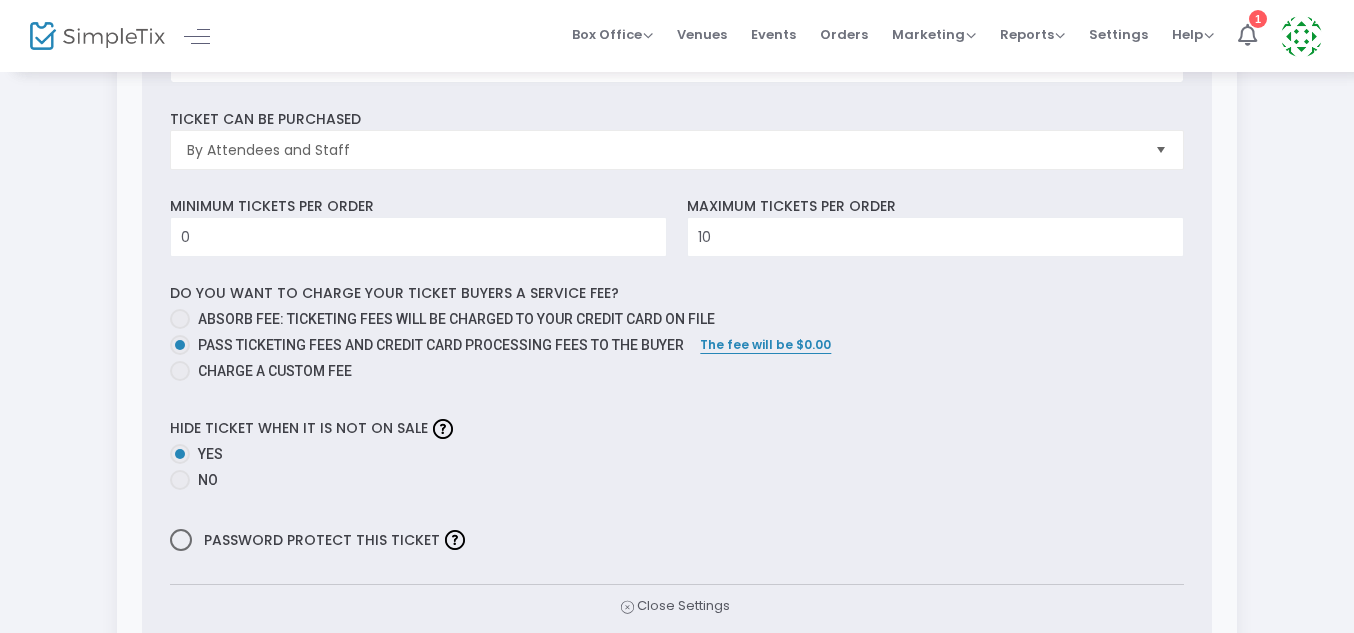 scroll, scrollTop: 2477, scrollLeft: 0, axis: vertical 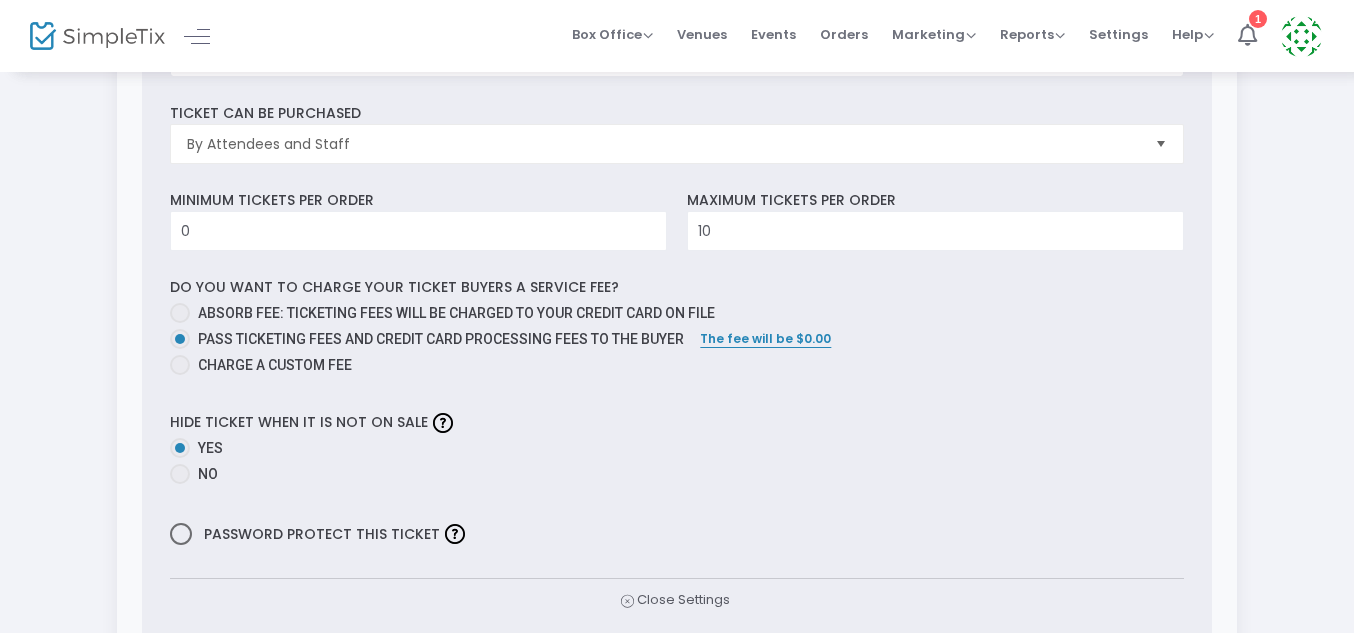 click at bounding box center [180, 365] 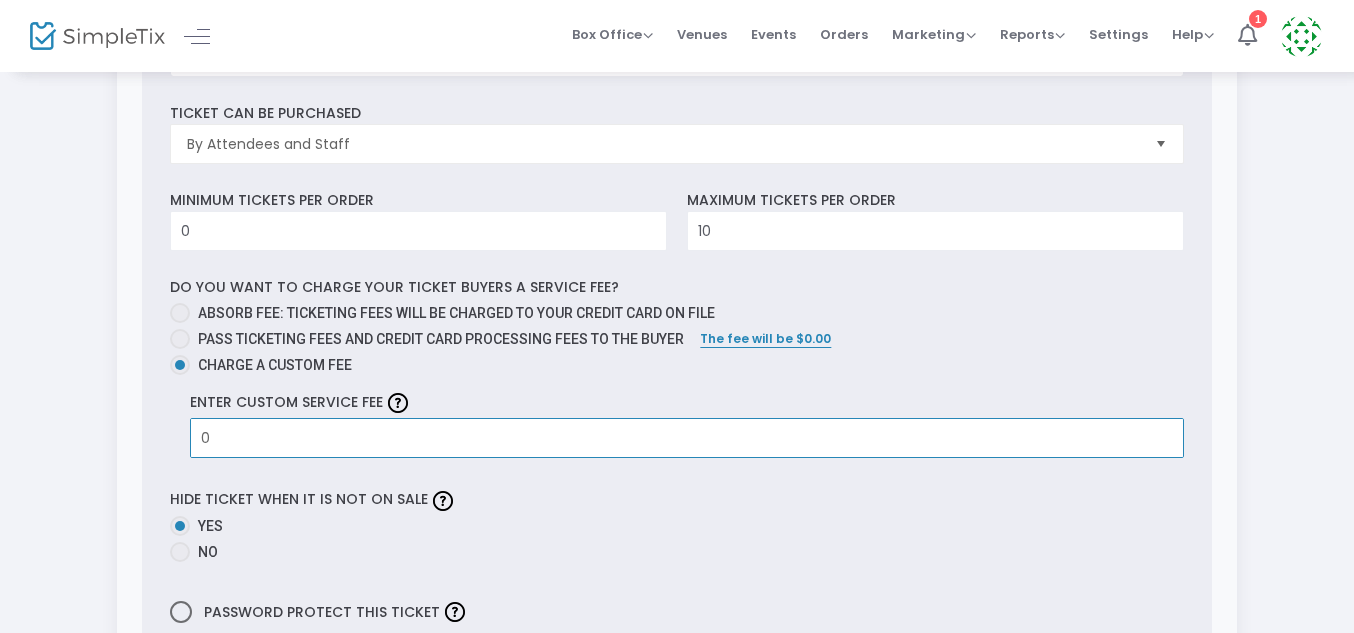 click on "0" at bounding box center (687, 438) 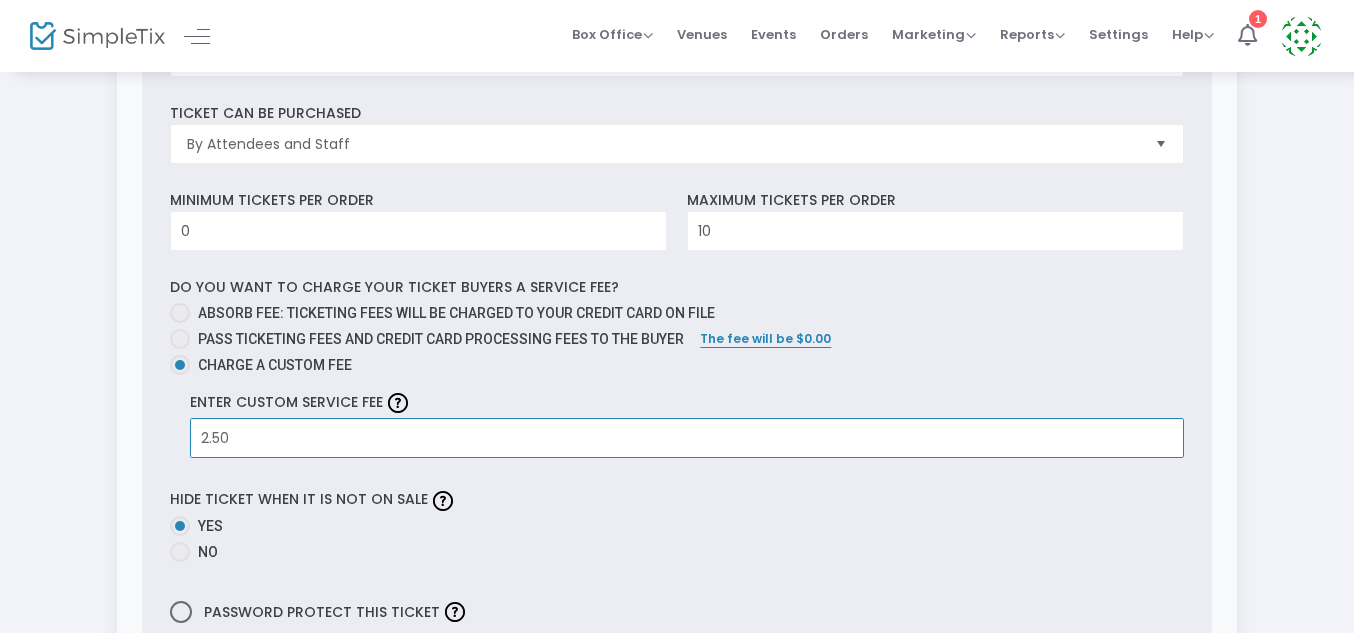 type on "$2.50" 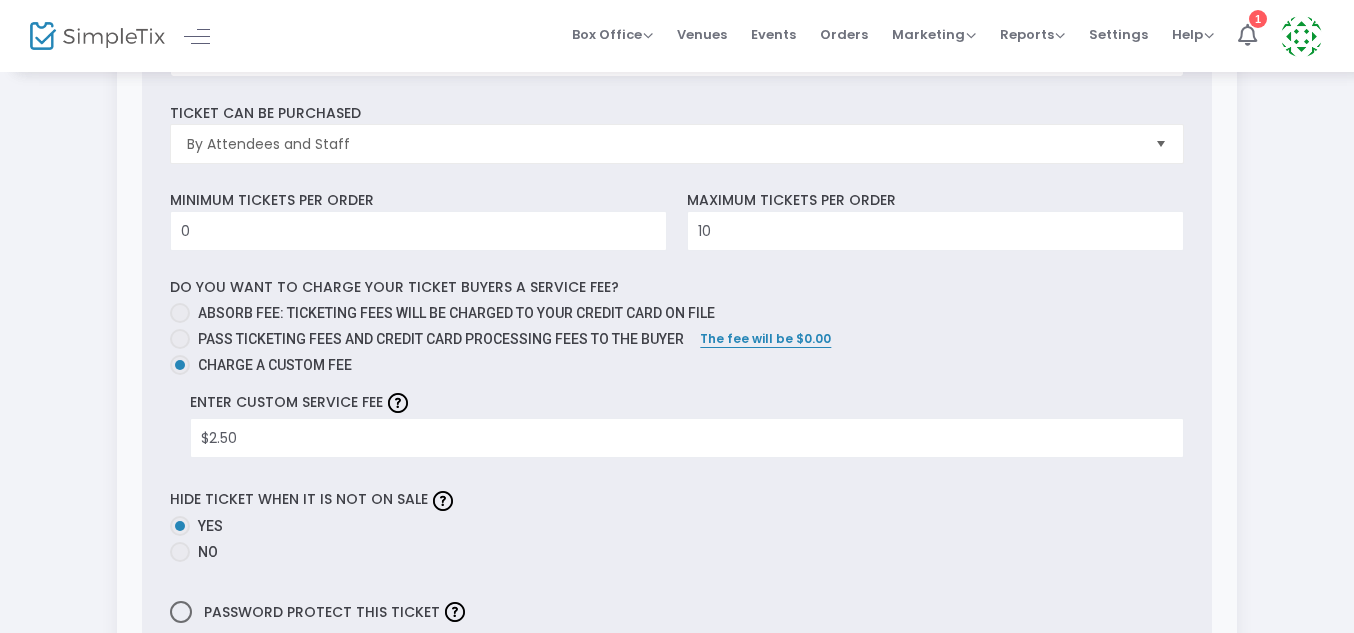click on "Ticket Description  Required.  ON OFF Editor mode TICKET NOTE Ticket can be purchased  By Attendees and Staff Minimum tickets per order 0  Value should be between 0 to 1000..  Maximum tickets per order 10  Value should not be less than Min Tickets and not exceed than 1000.  Do you want to charge your ticket buyers a service fee?   Absorb fee: Ticketing fees will be charged to your credit card on file    Pass ticketing fees and credit card processing fees to the buyer   The fee will be $0.00     Charge a custom fee Enter custom service fee  $2.50 Hide ticket when it is not on sale    Yes   No    Password protect this ticket   Close Settings" at bounding box center (677, 288) 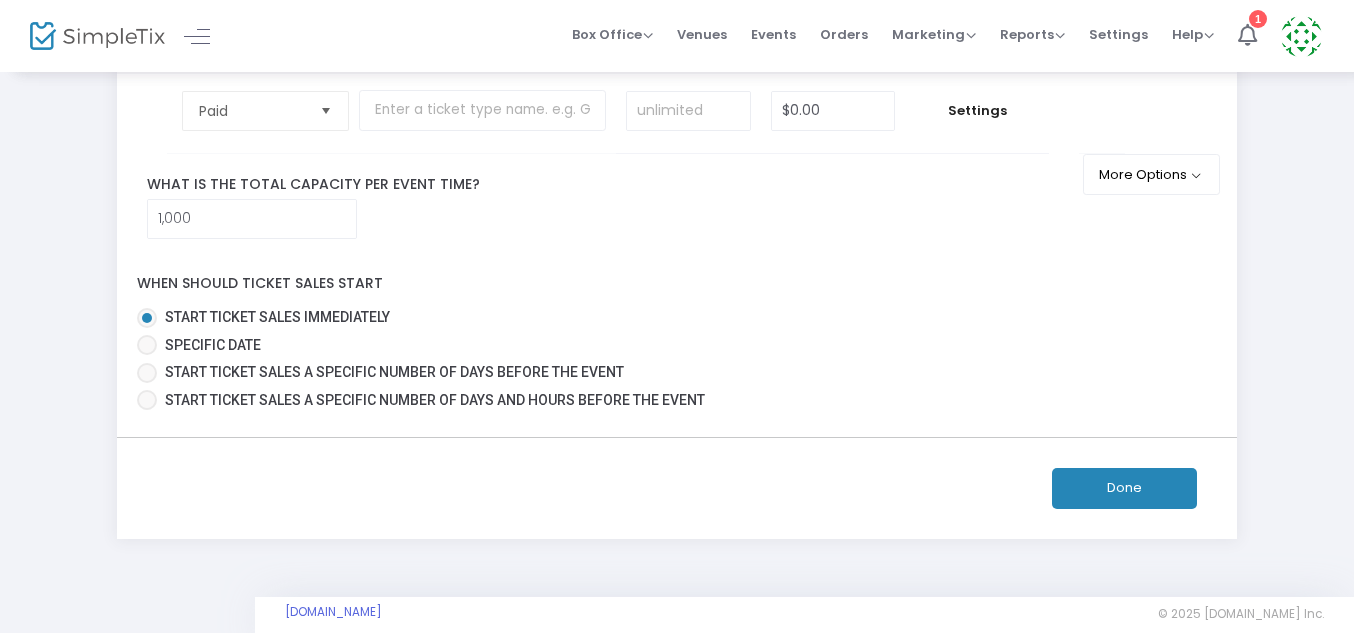 scroll, scrollTop: 3154, scrollLeft: 0, axis: vertical 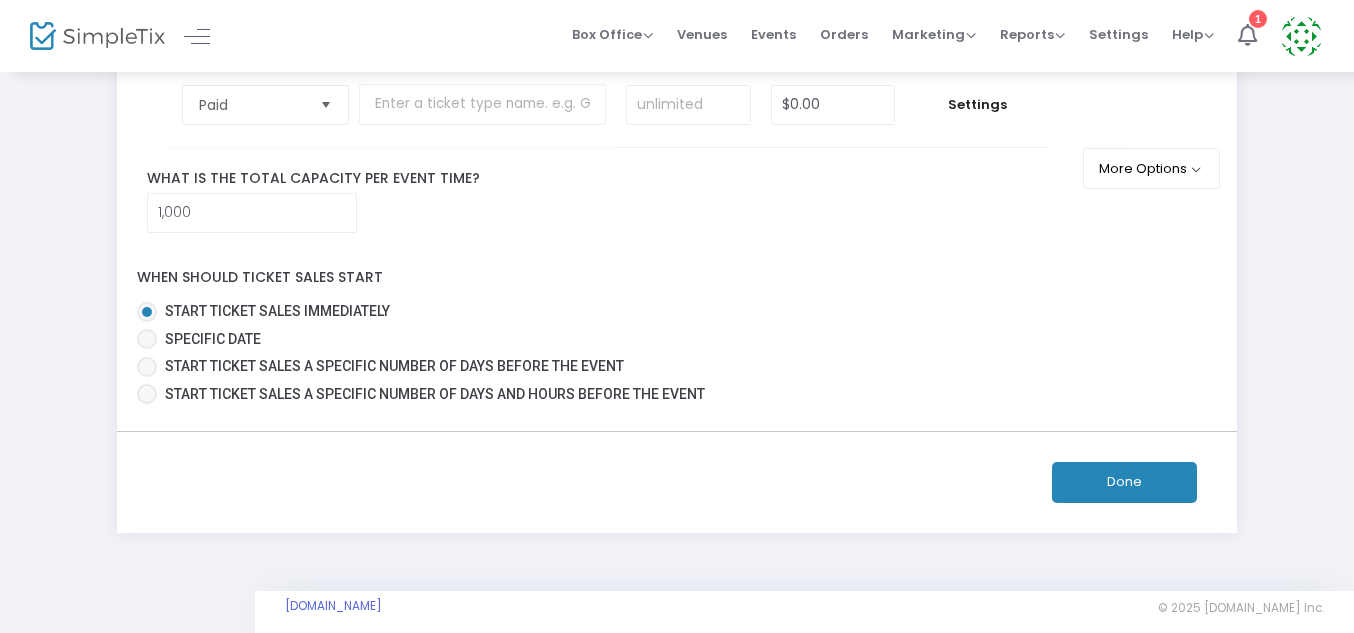 click on "Done" 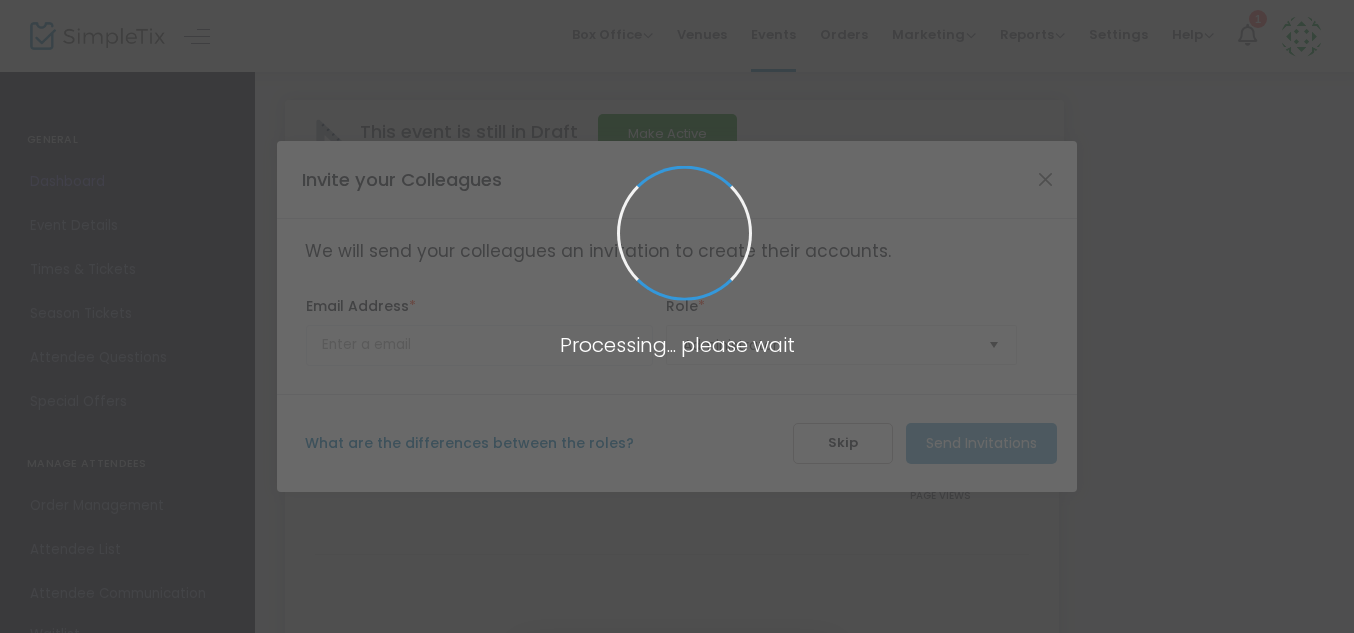 scroll, scrollTop: 0, scrollLeft: 0, axis: both 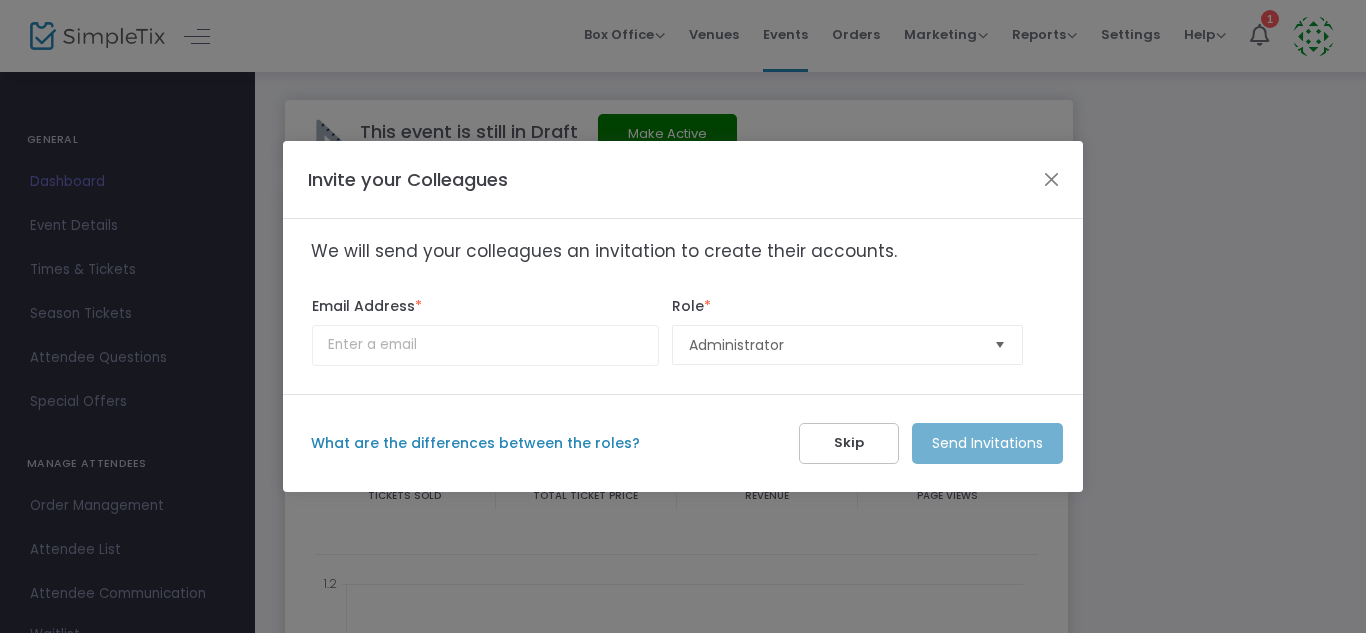 click on "Skip" 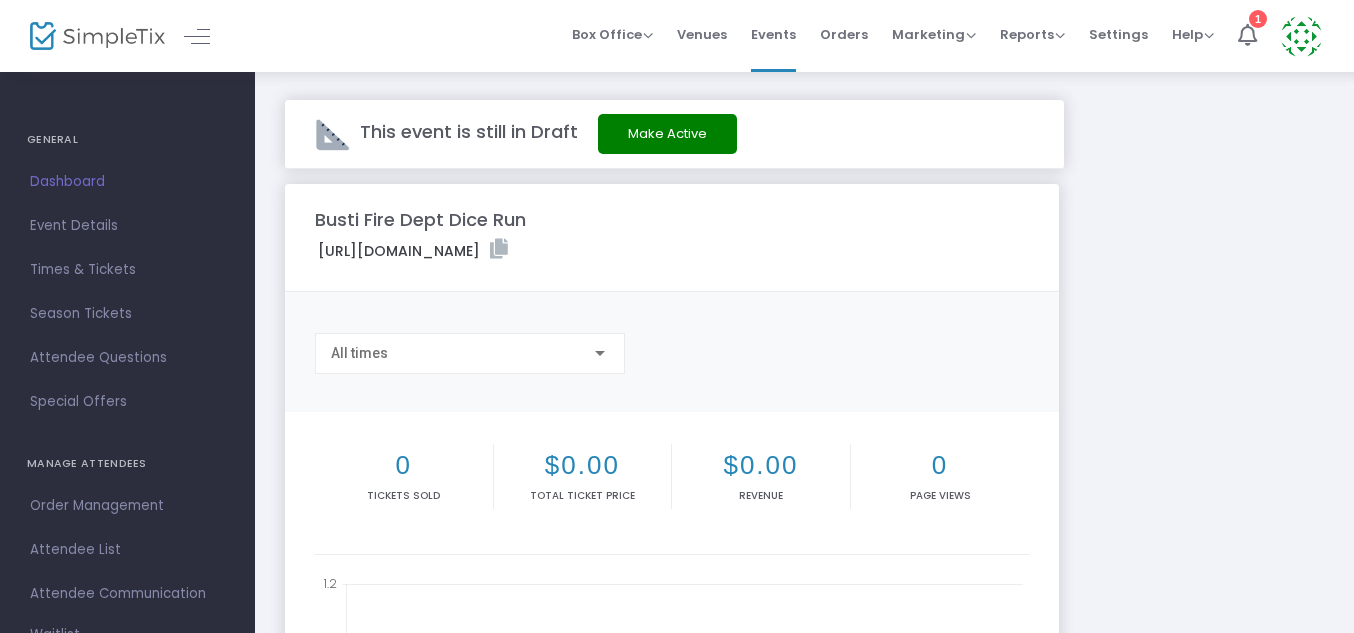 click on "[URL][DOMAIN_NAME]" 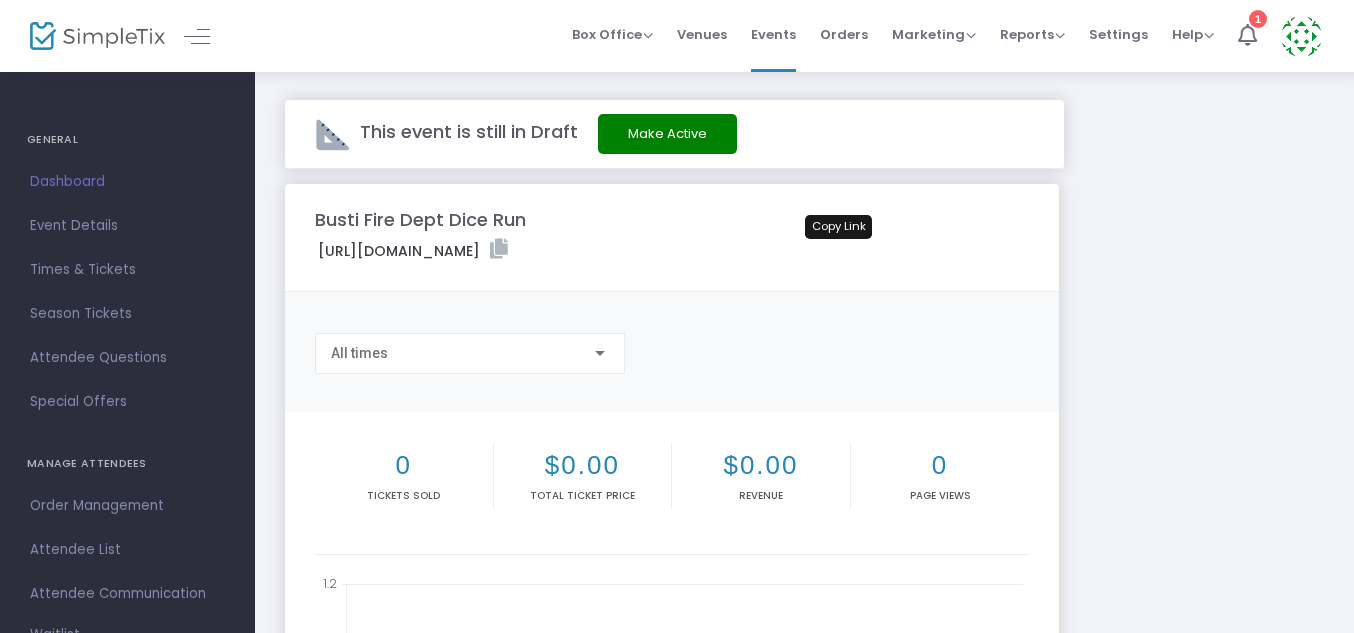 click 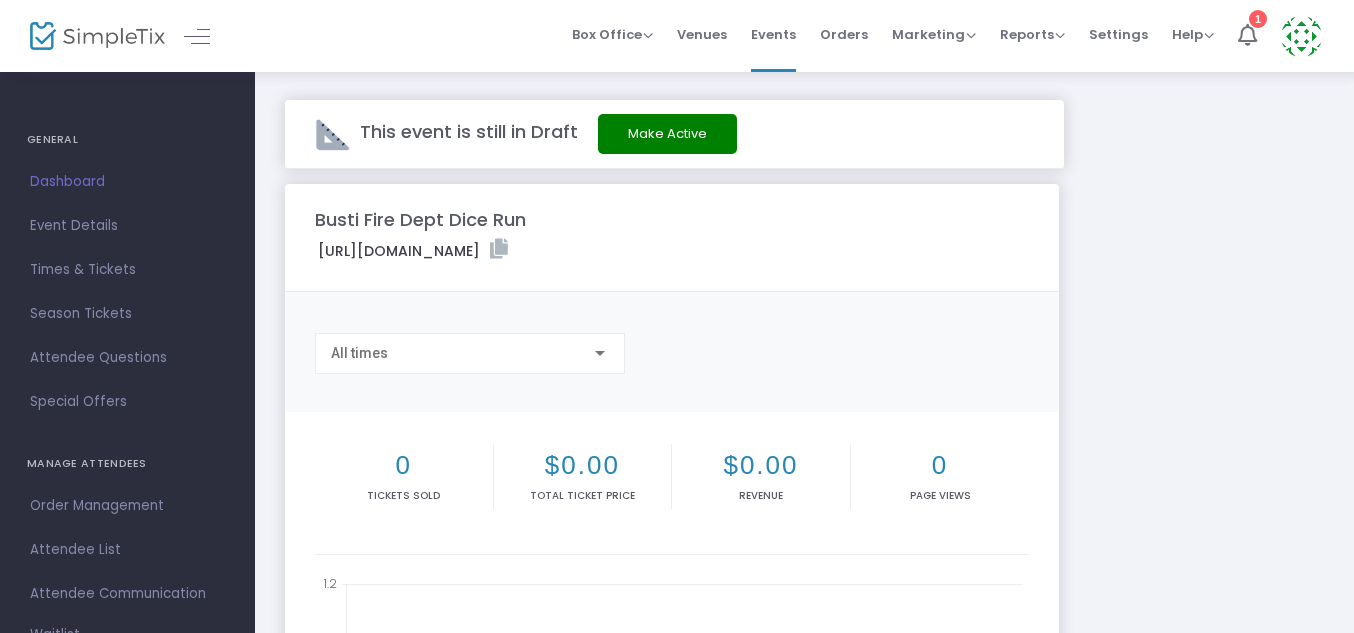 click on "Make Active" 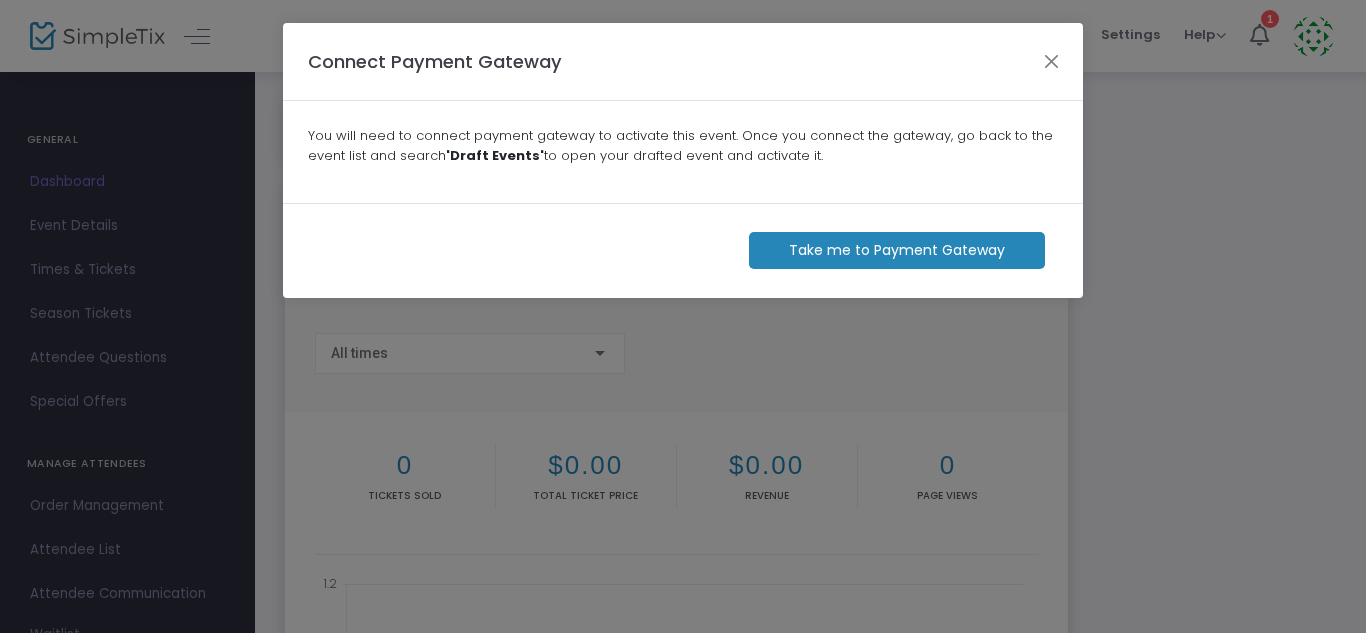 click on "Take me to Payment Gateway" 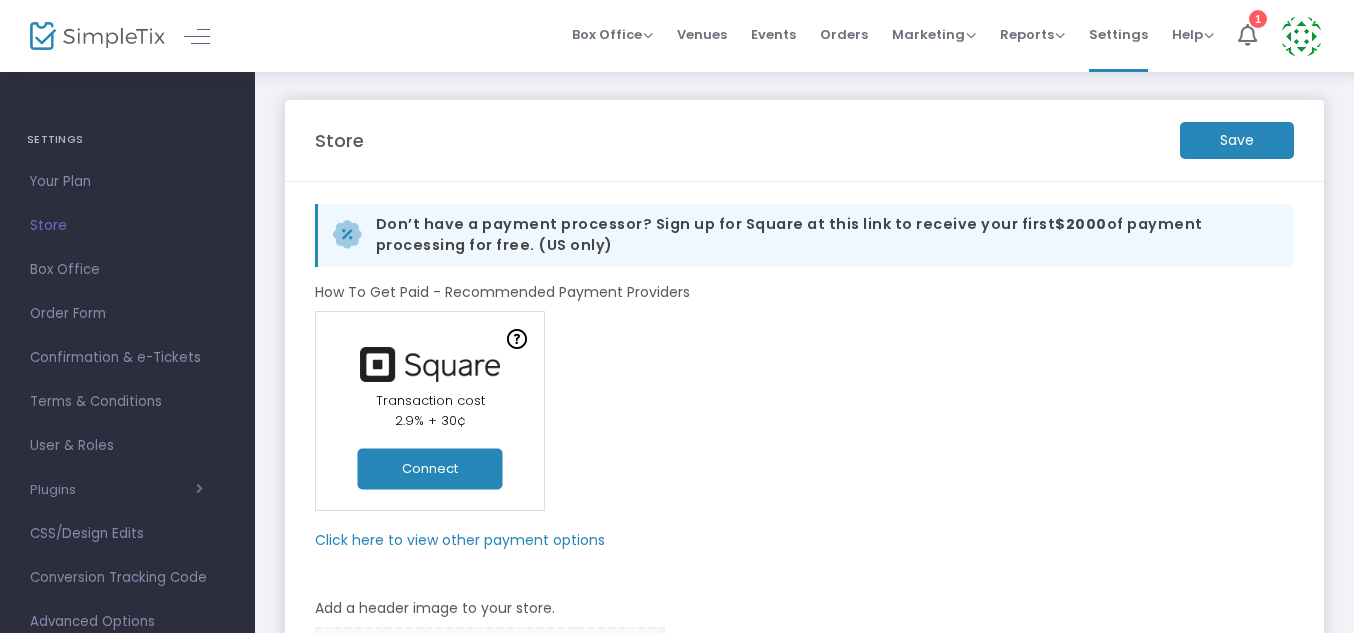 click on "Connect" 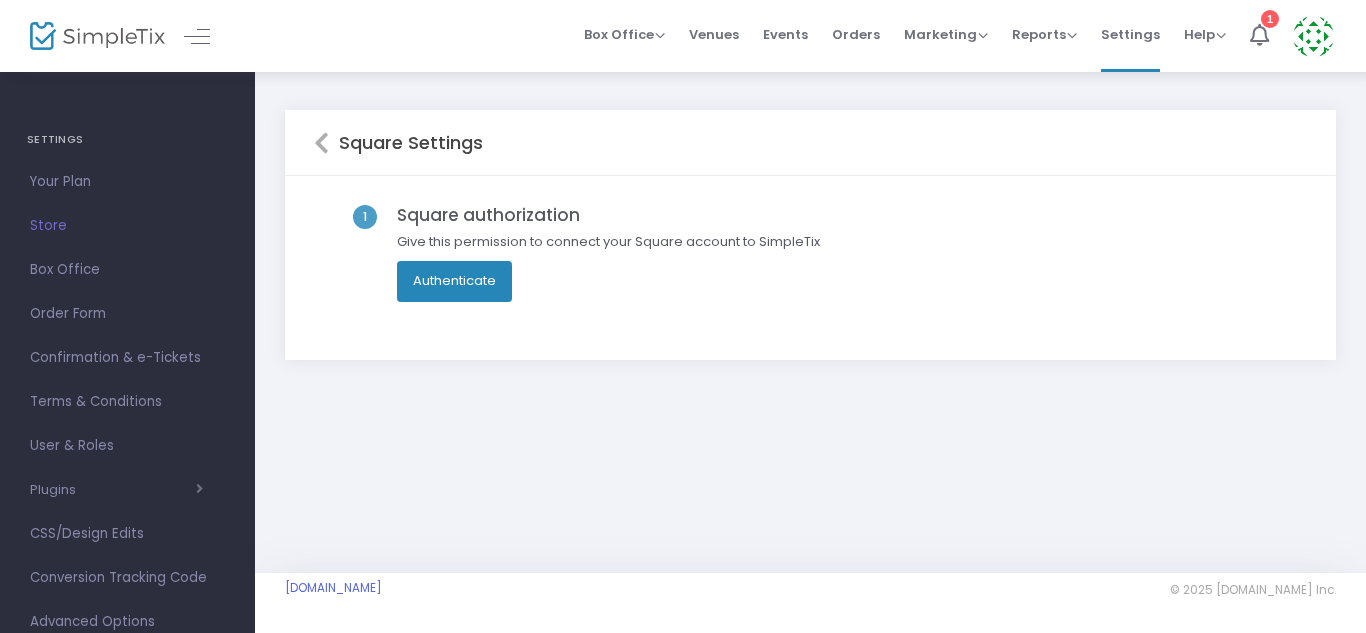 click on "Authenticate" 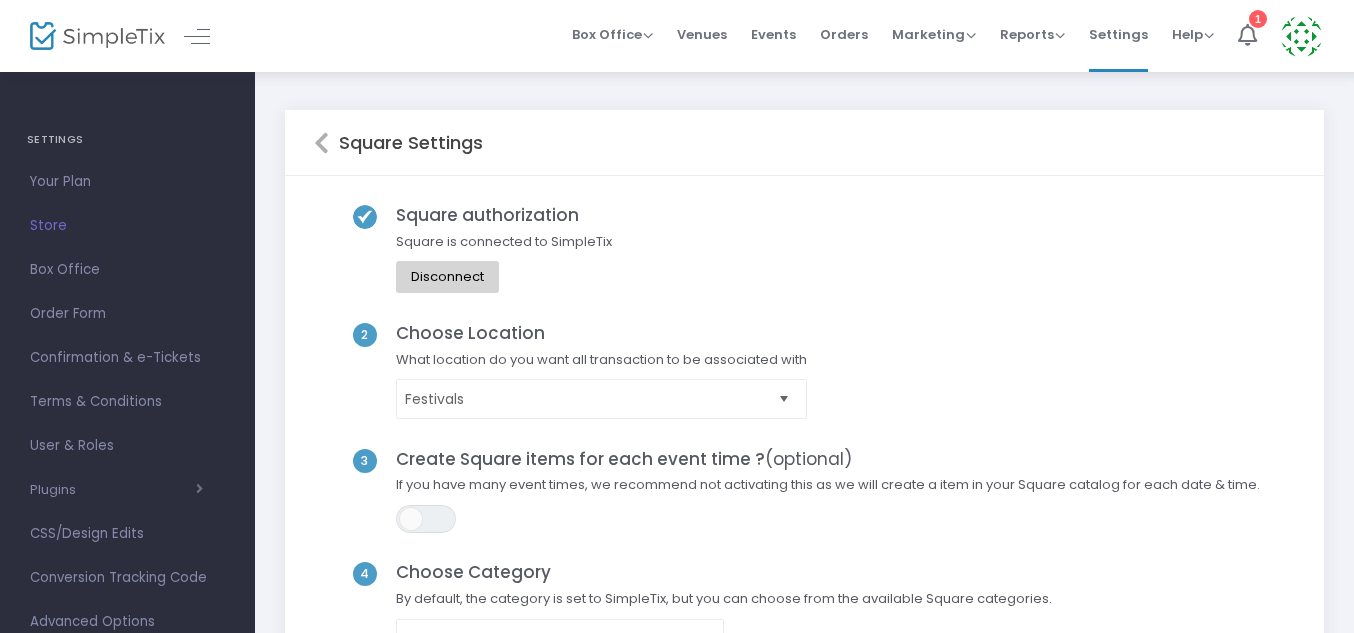 click at bounding box center (784, 399) 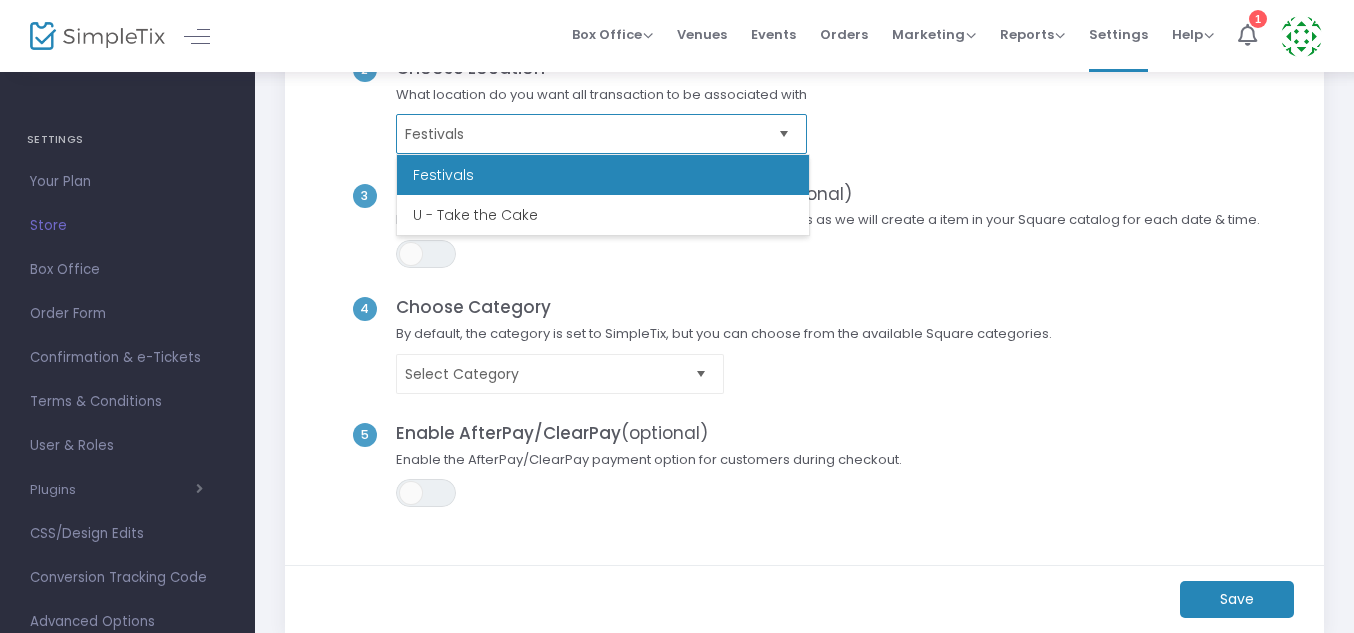 scroll, scrollTop: 268, scrollLeft: 0, axis: vertical 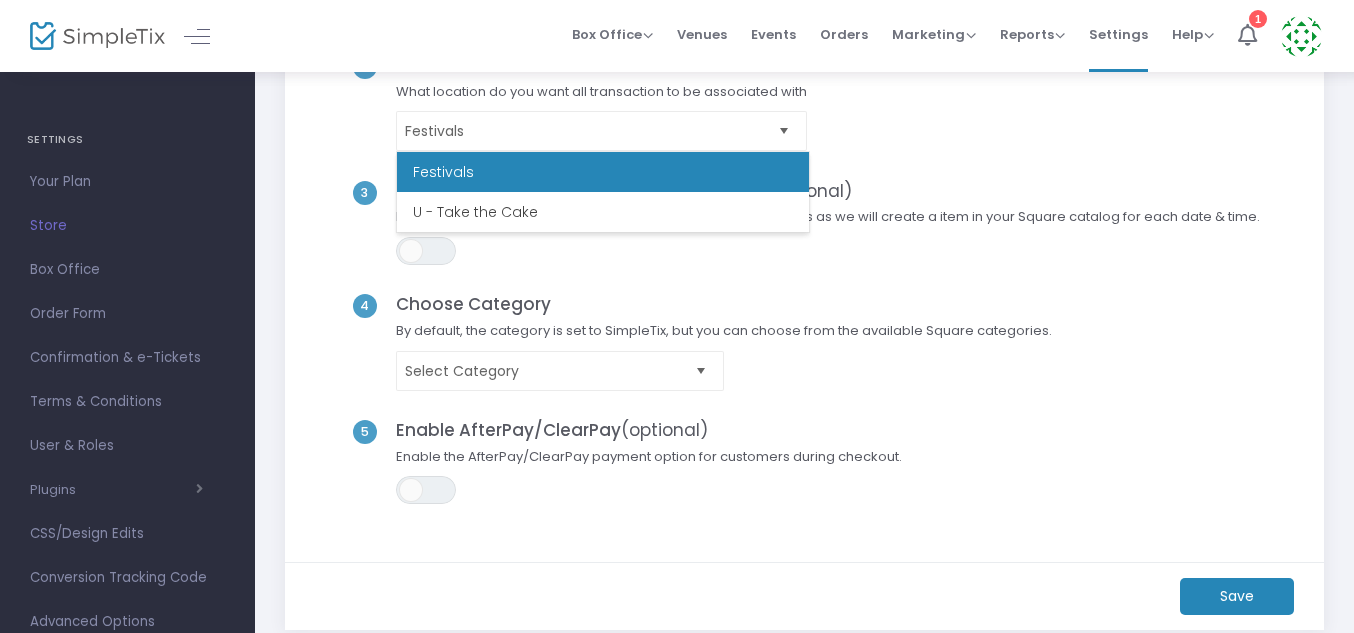click on "ON OFF" 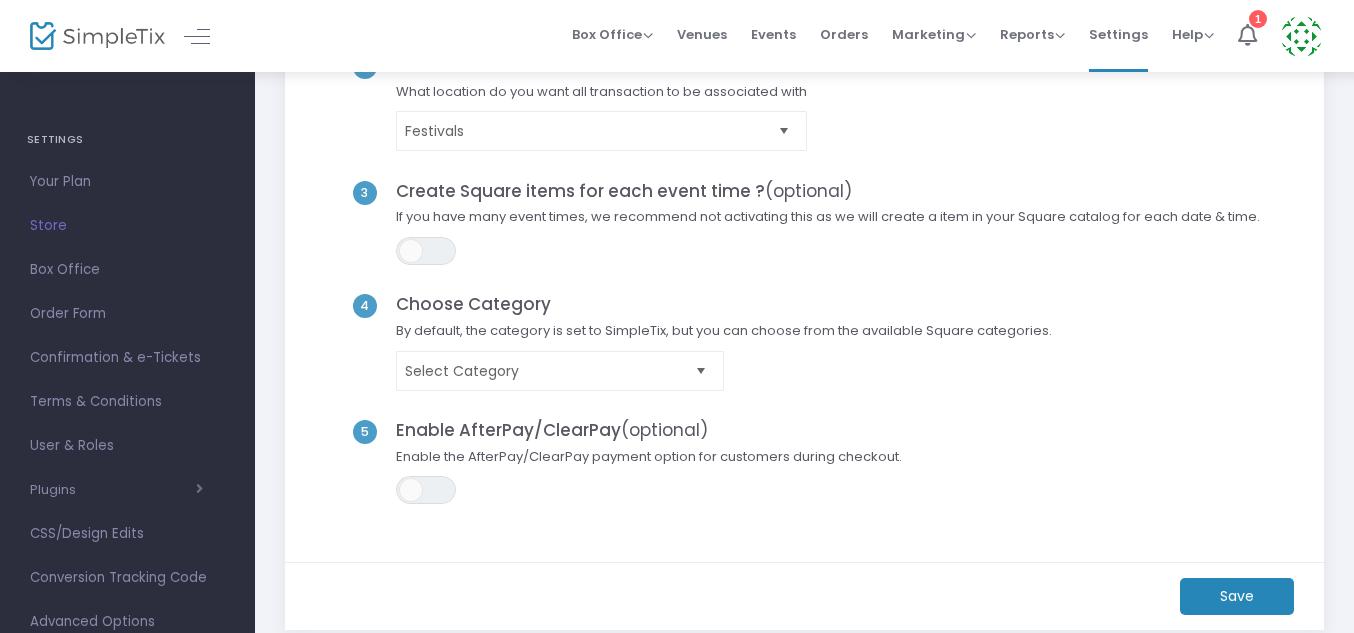 click at bounding box center (784, 131) 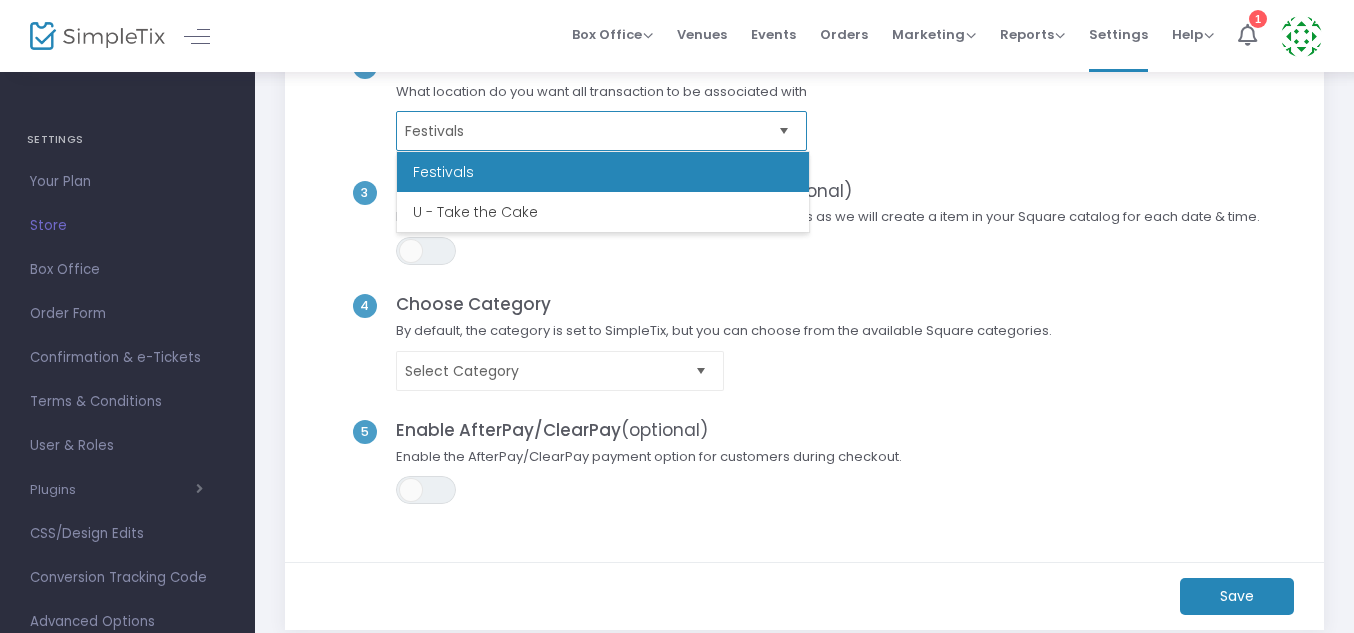 click at bounding box center (784, 131) 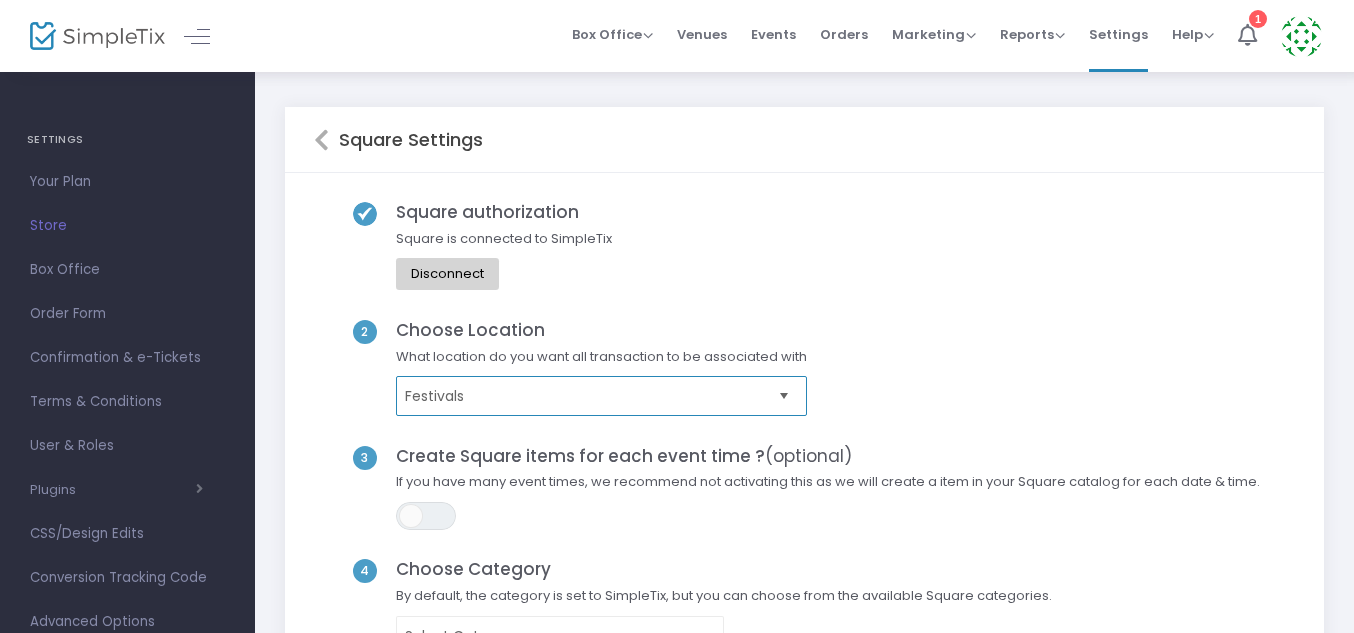 scroll, scrollTop: 5, scrollLeft: 0, axis: vertical 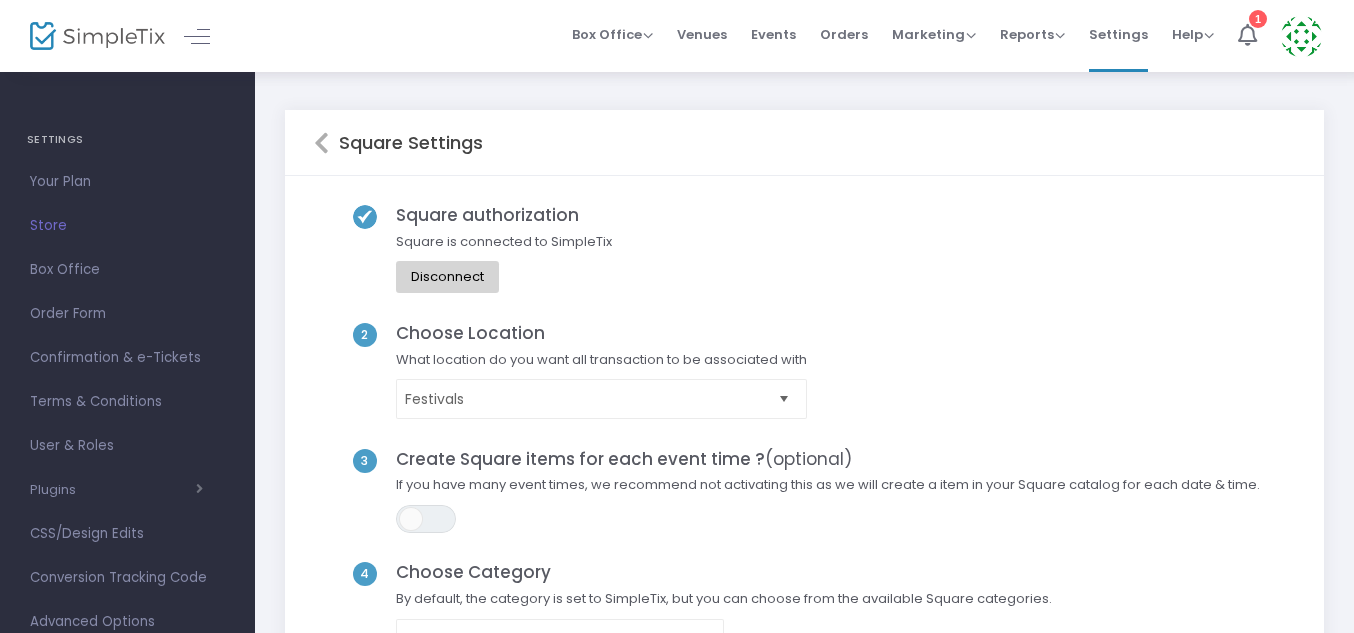 click at bounding box center [784, 399] 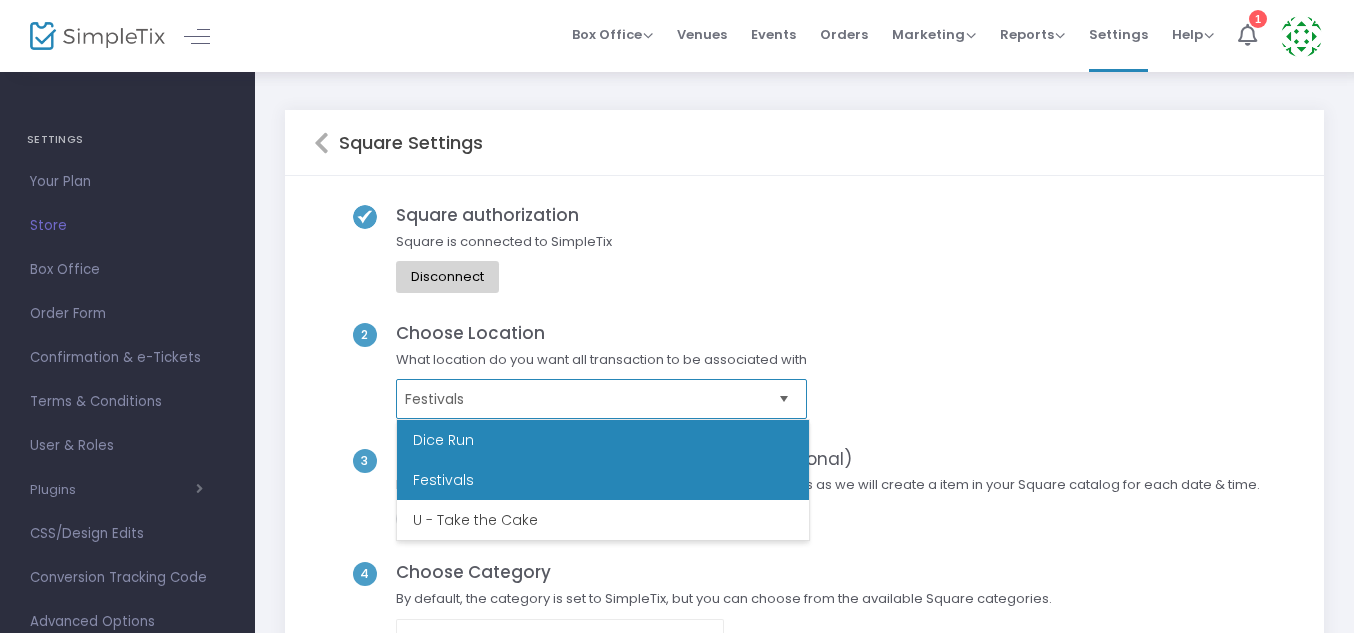 click on "Dice Run" at bounding box center [603, 440] 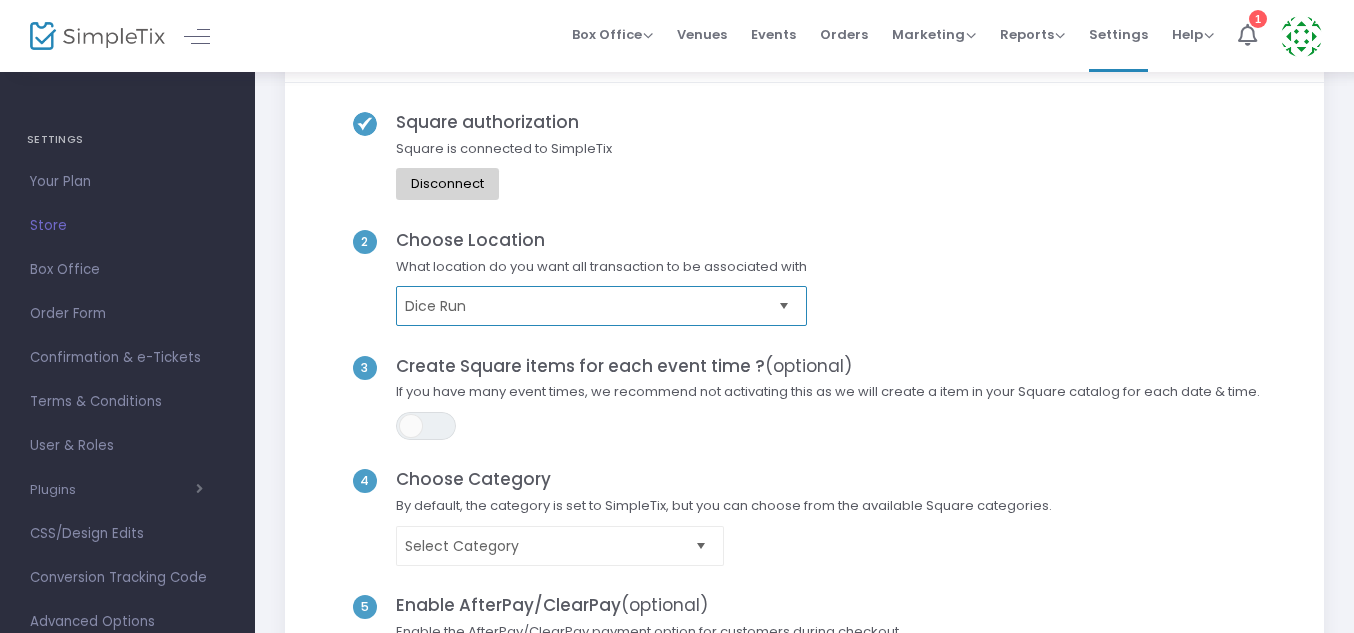 scroll, scrollTop: 193, scrollLeft: 0, axis: vertical 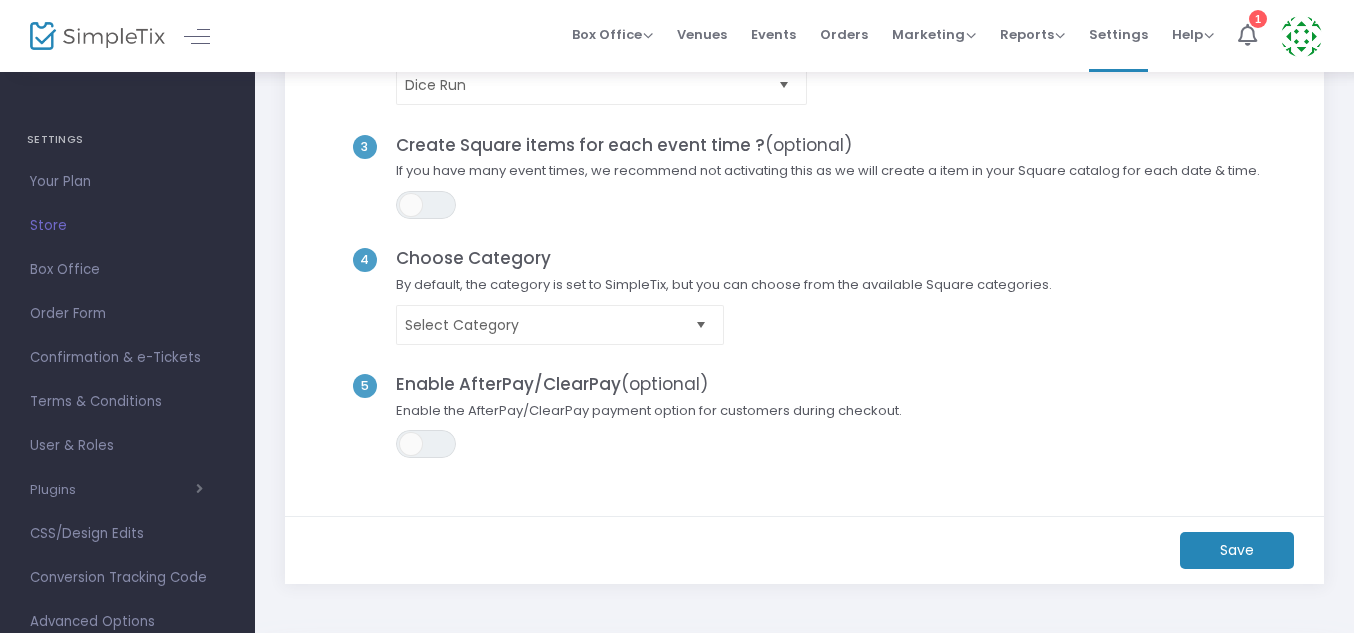 click on "Save" 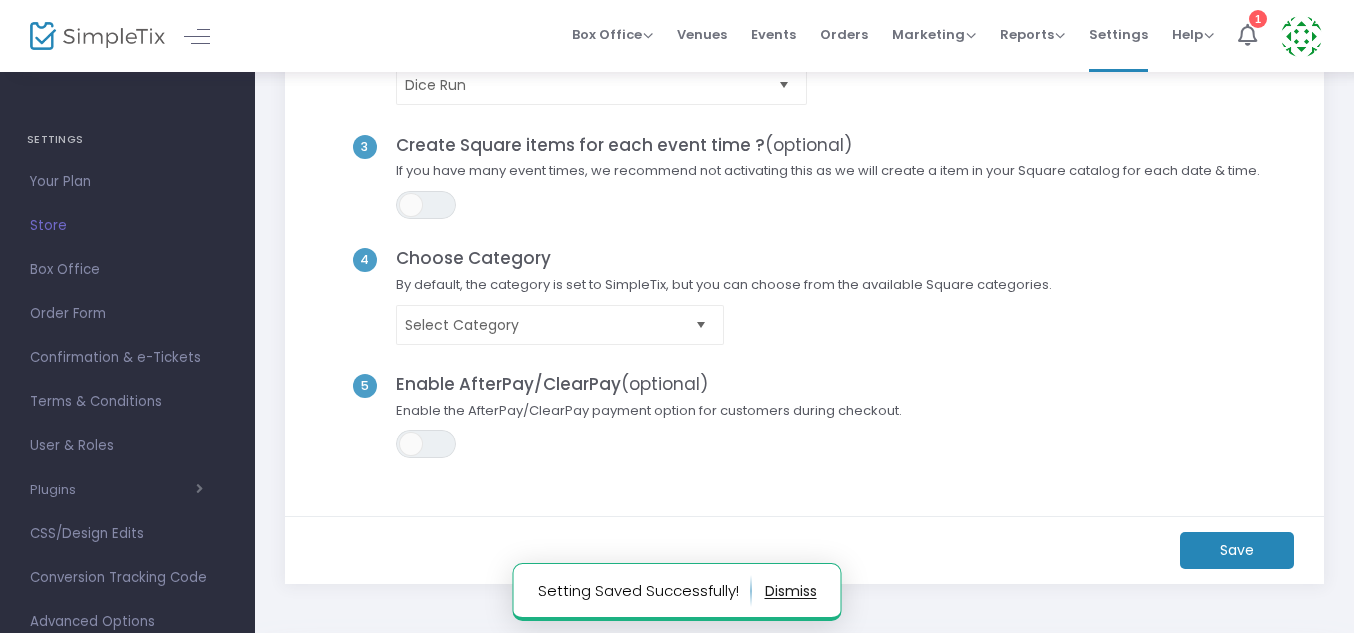 scroll, scrollTop: 0, scrollLeft: 0, axis: both 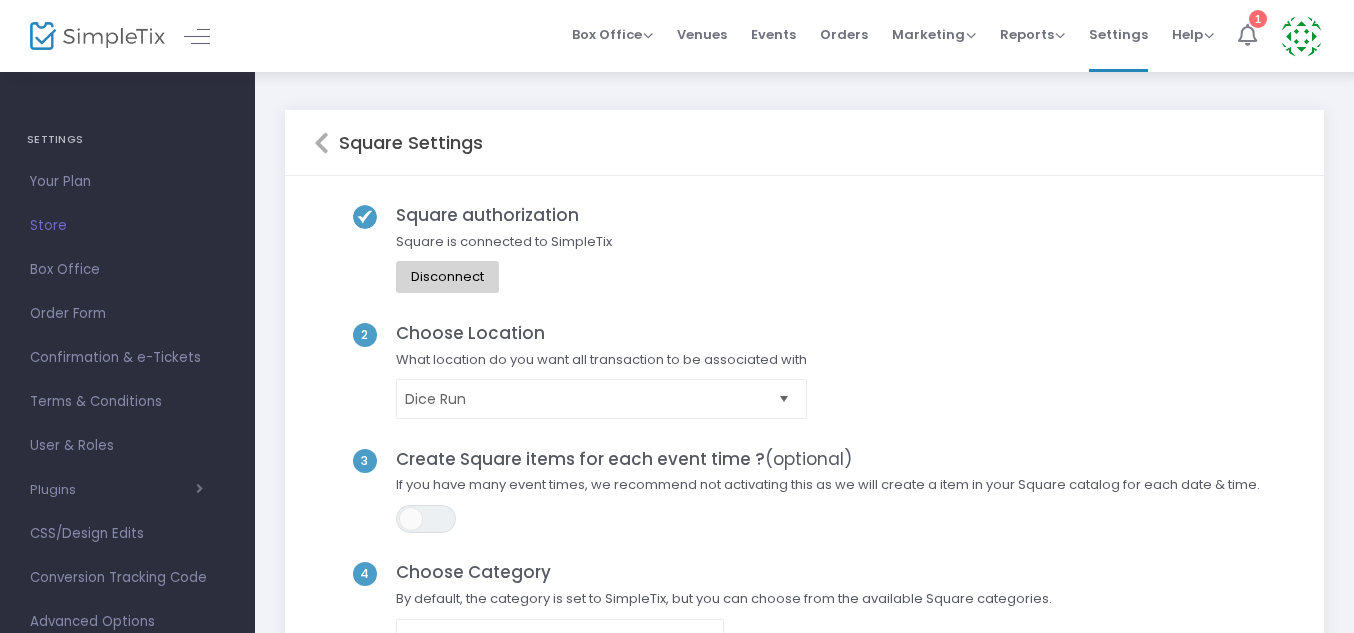 click at bounding box center [1247, 35] 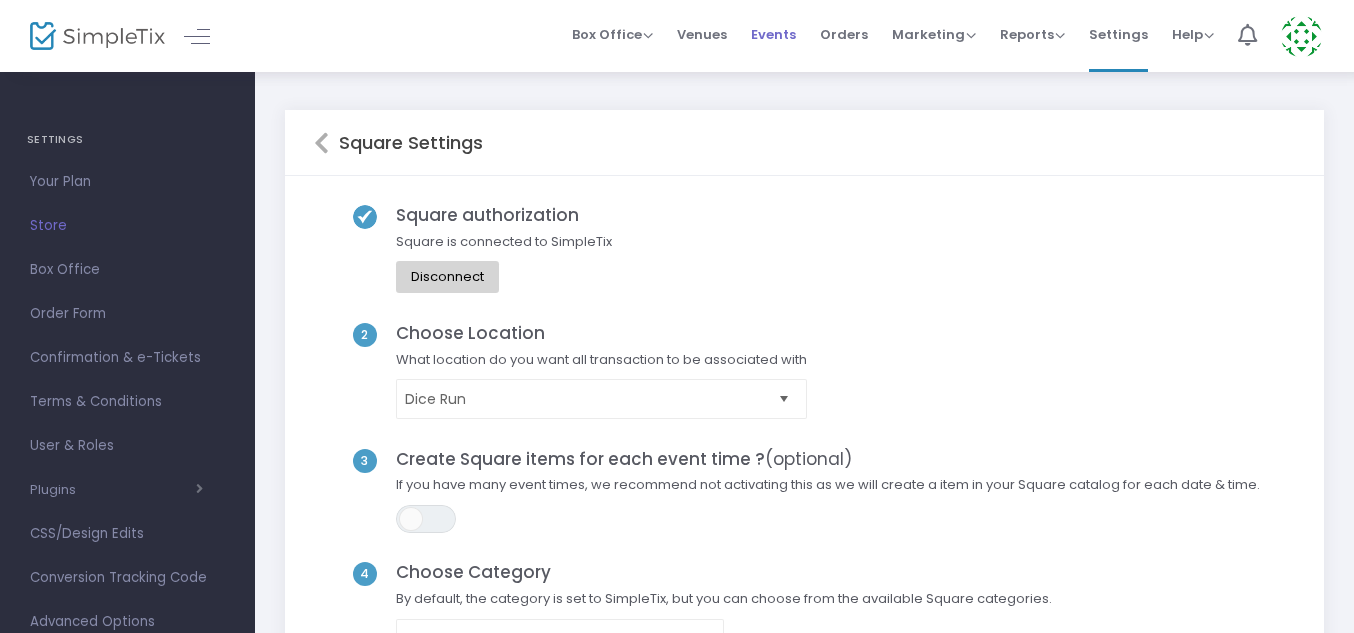 click on "Events" at bounding box center [773, 34] 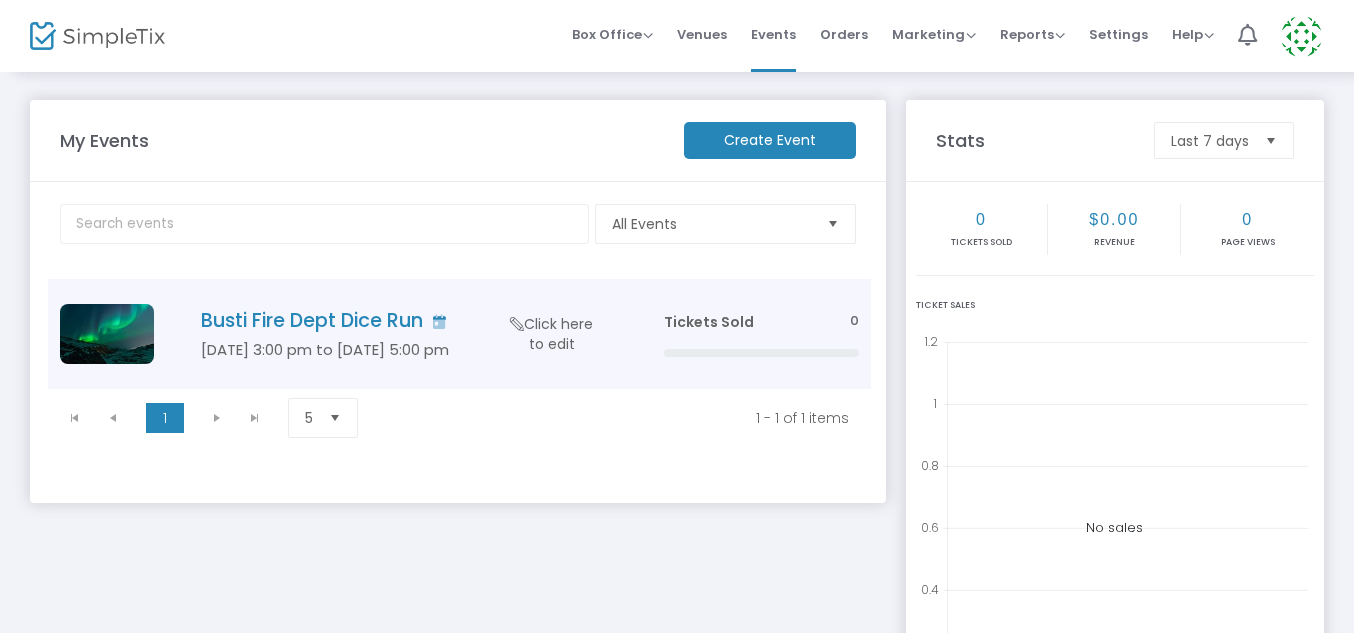 click on "Busti Fire Dept Dice Run" 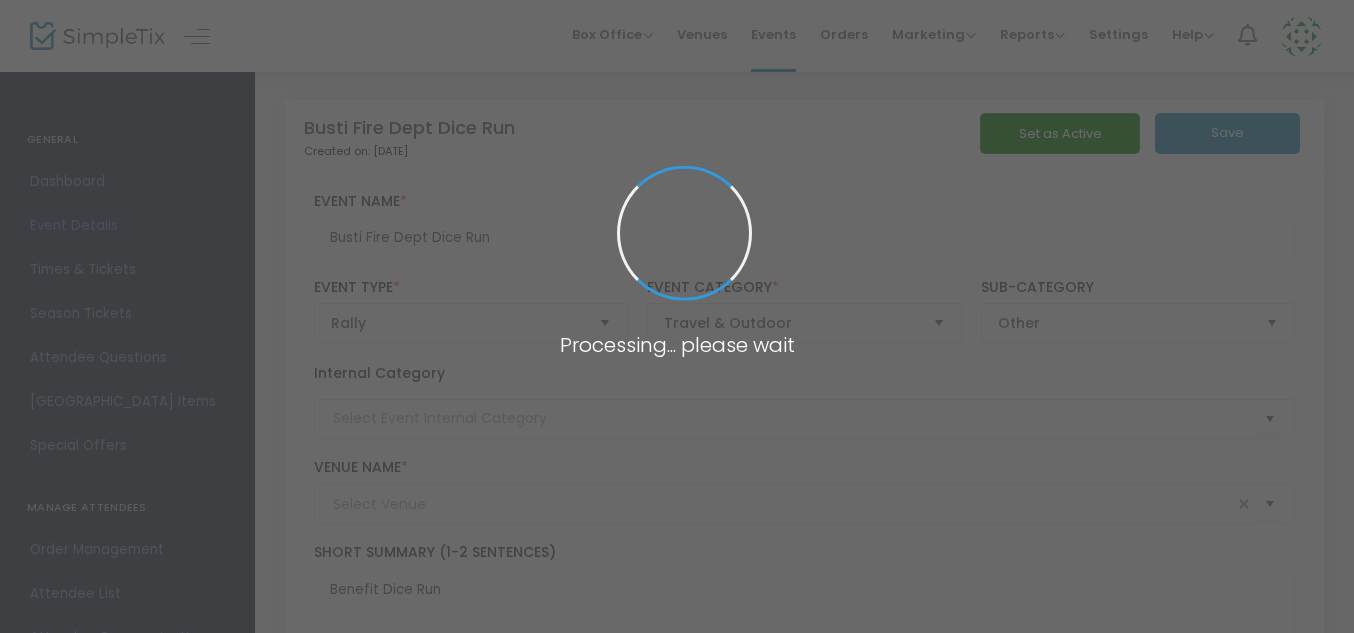 type on "Busti Fire Dept Grounds" 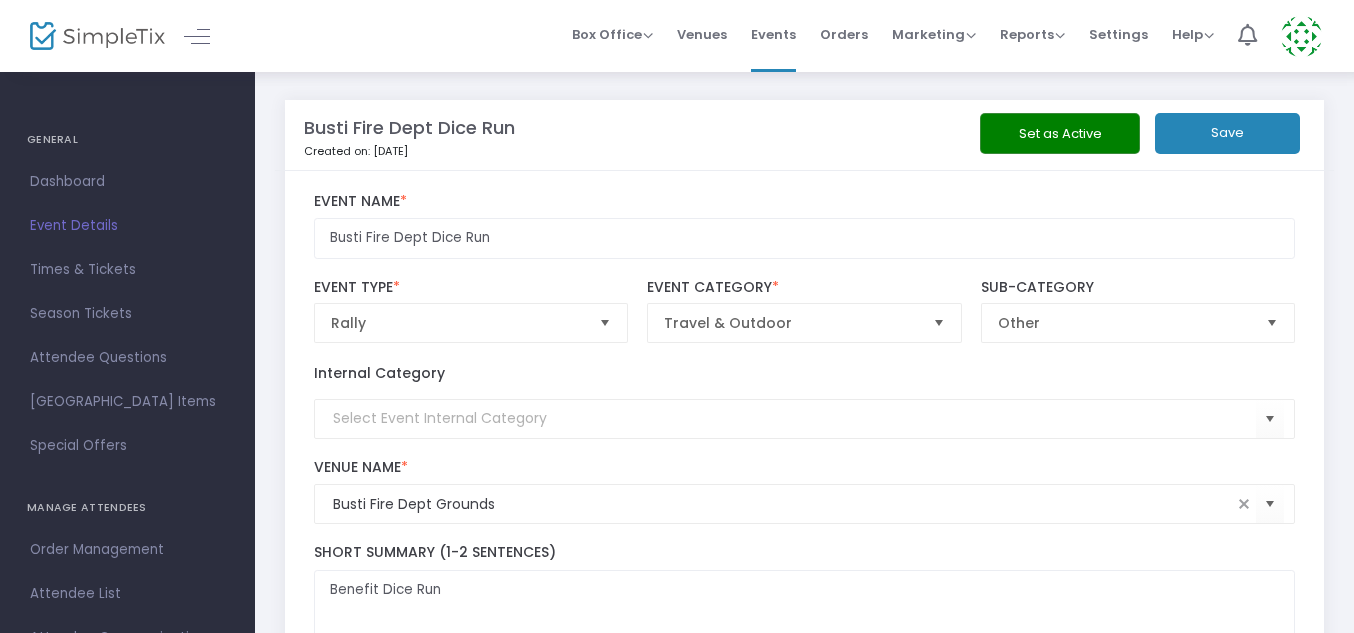 click on "Set as Active" 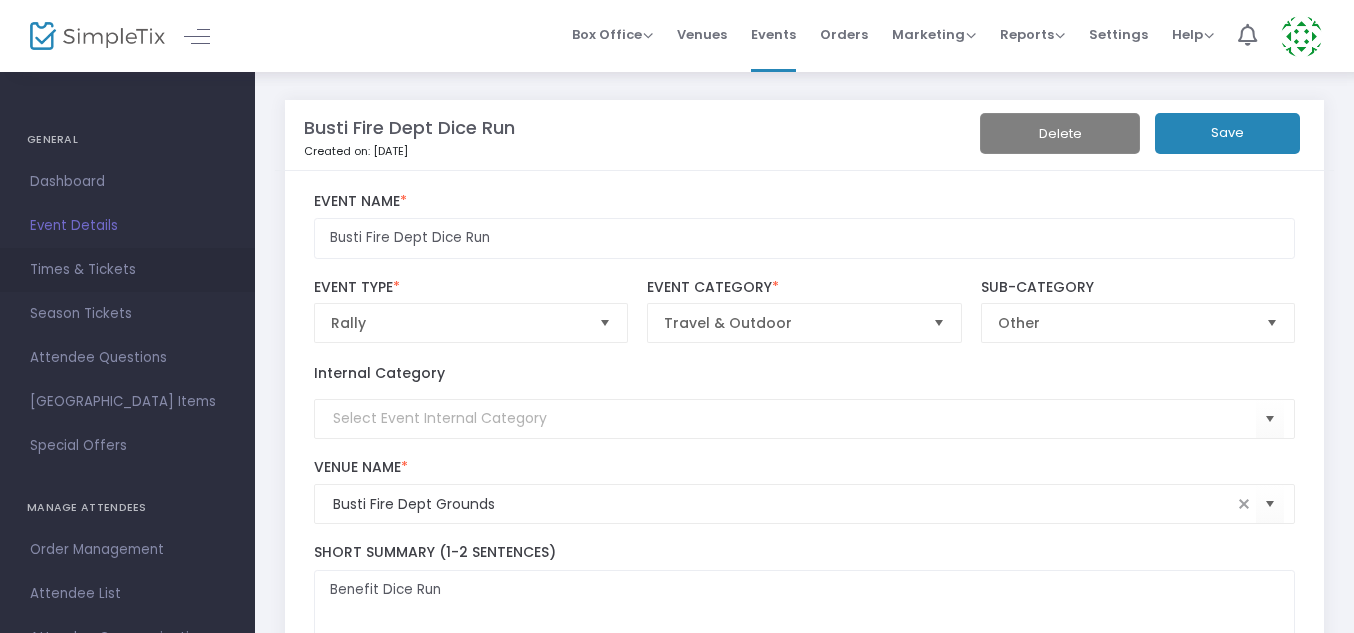 click on "Times & Tickets" at bounding box center [127, 270] 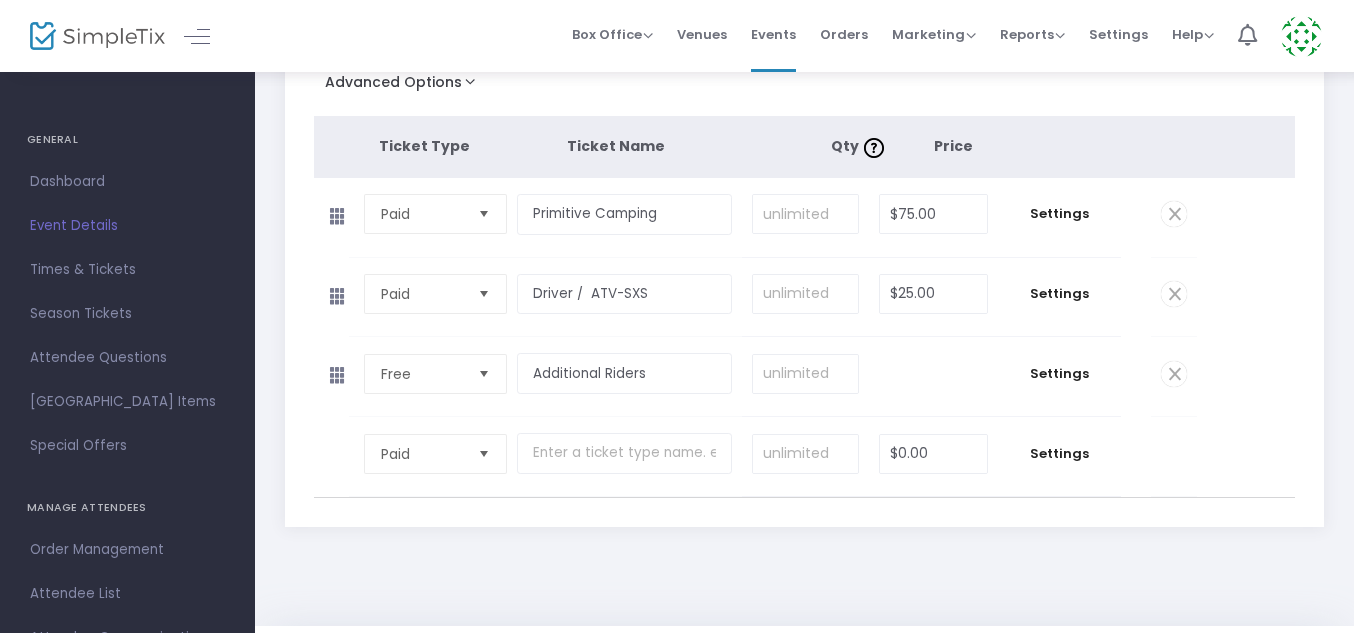 scroll, scrollTop: 322, scrollLeft: 0, axis: vertical 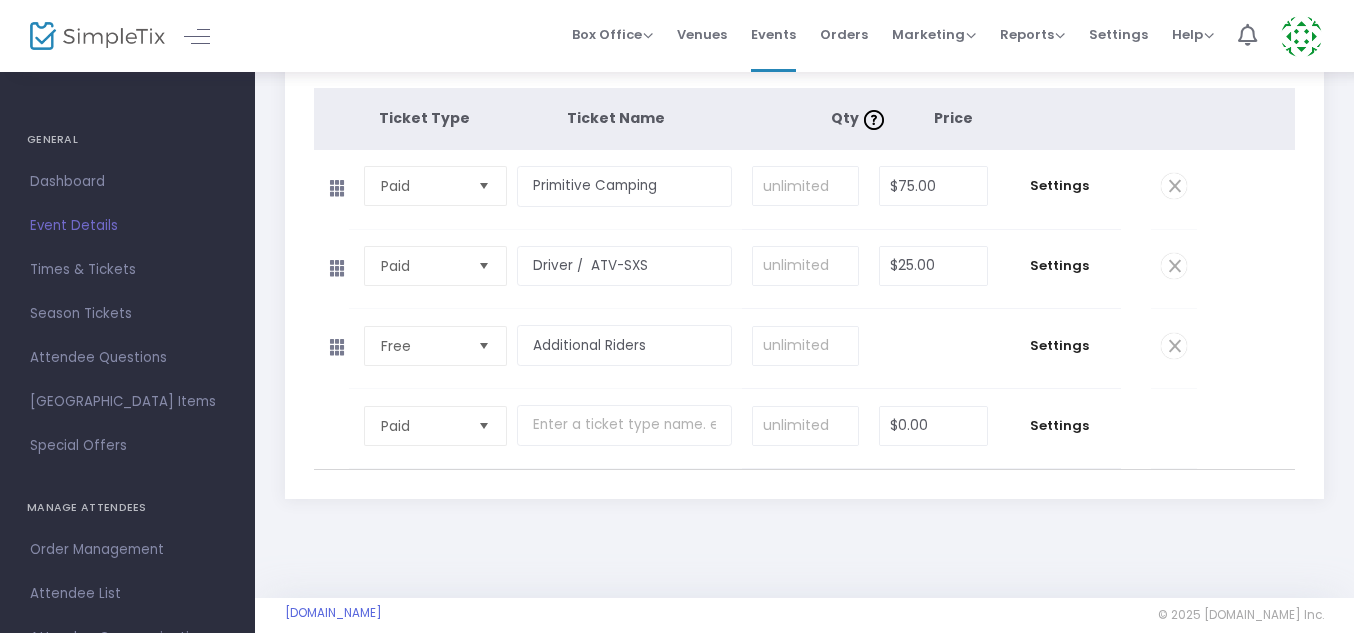 click on "$0.00" 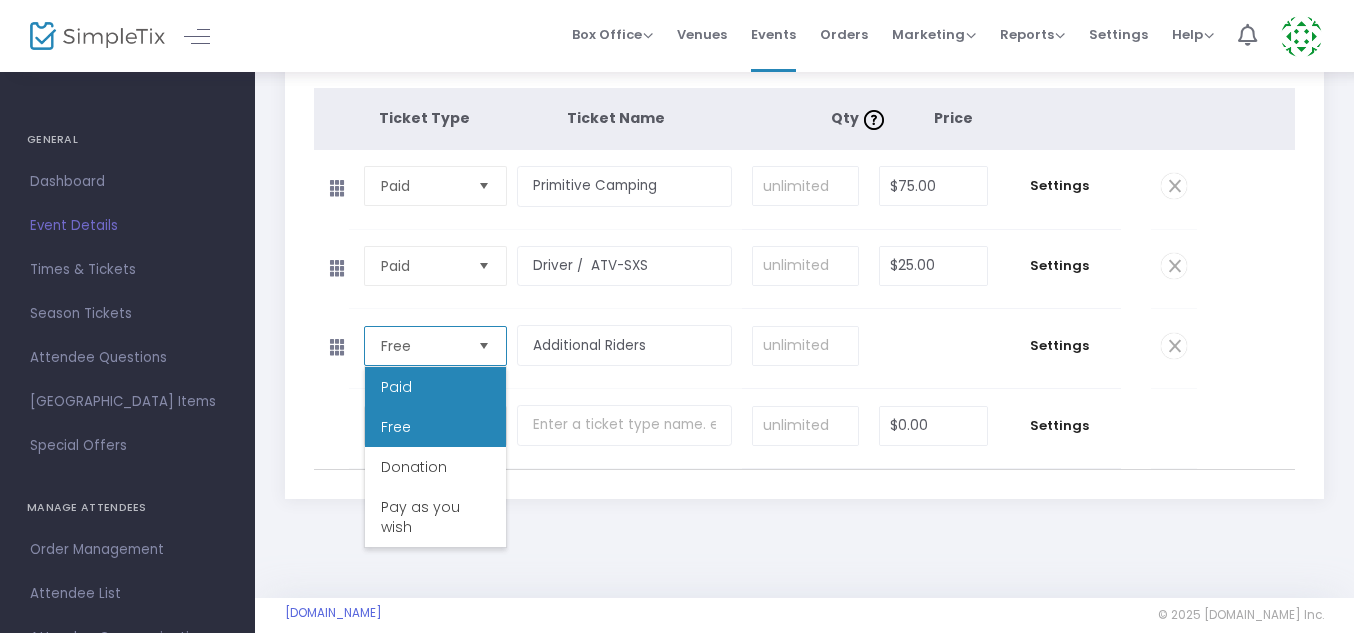 click on "Paid" at bounding box center [435, 387] 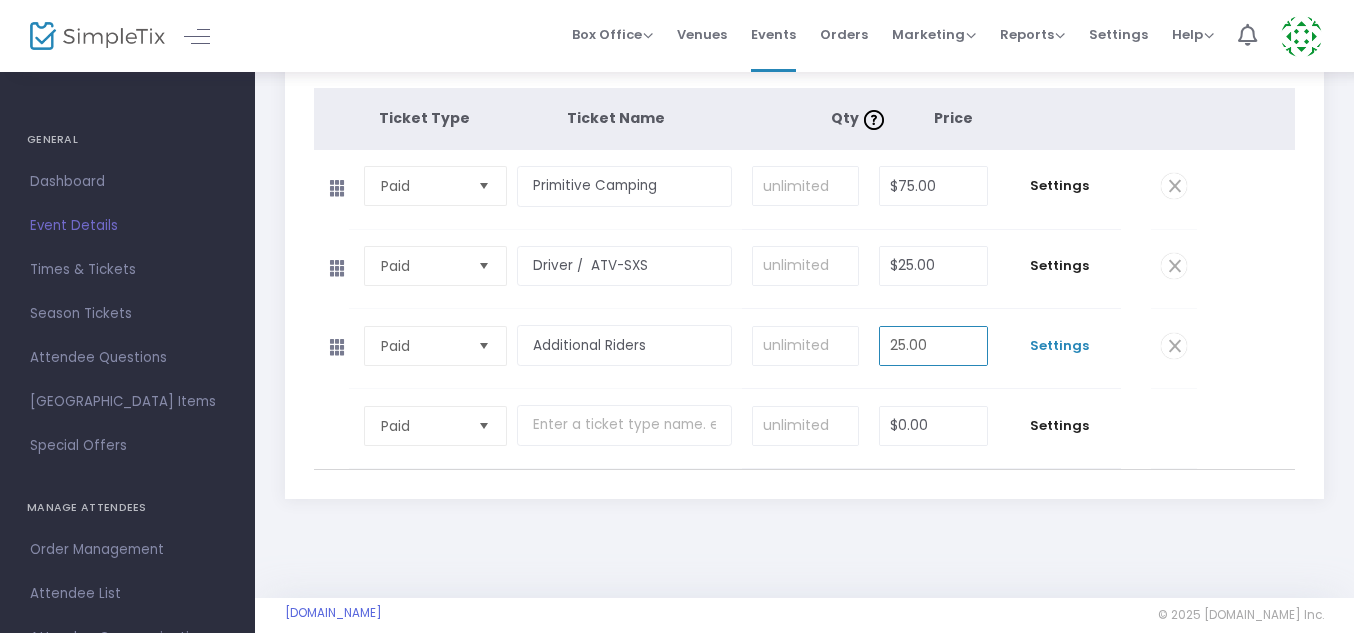 type on "$25.00" 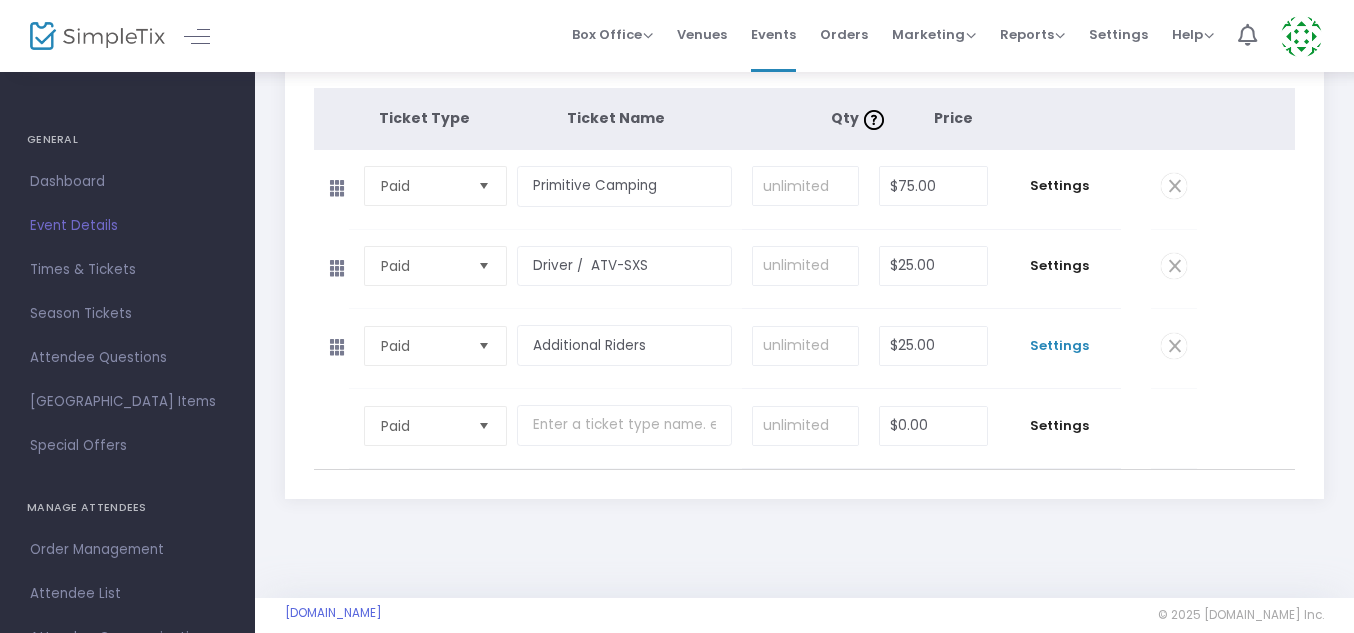 click on "Settings" at bounding box center (1059, 346) 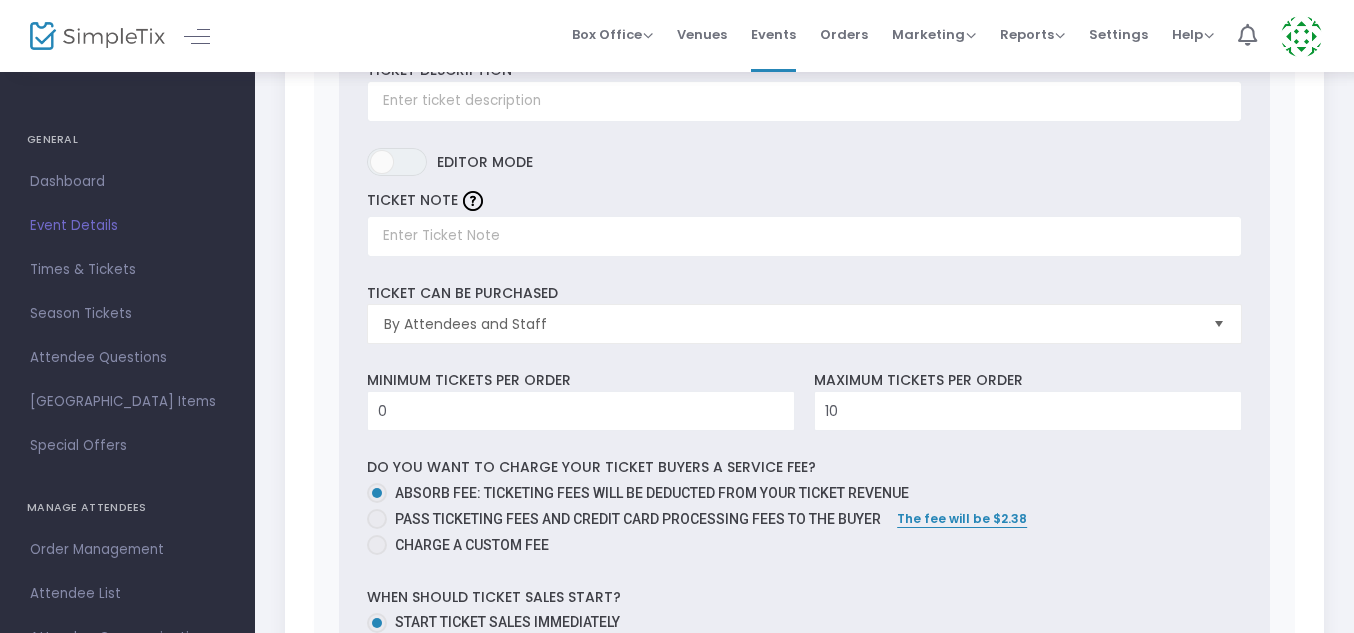 scroll, scrollTop: 912, scrollLeft: 0, axis: vertical 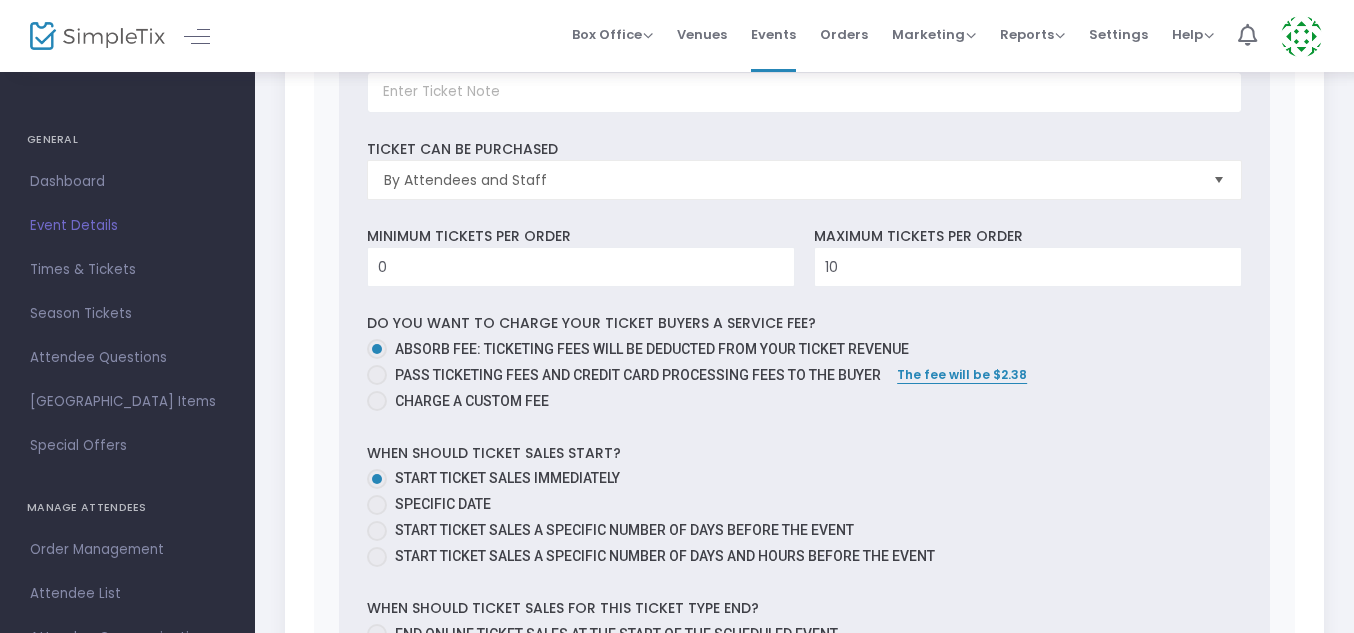 click at bounding box center (377, 401) 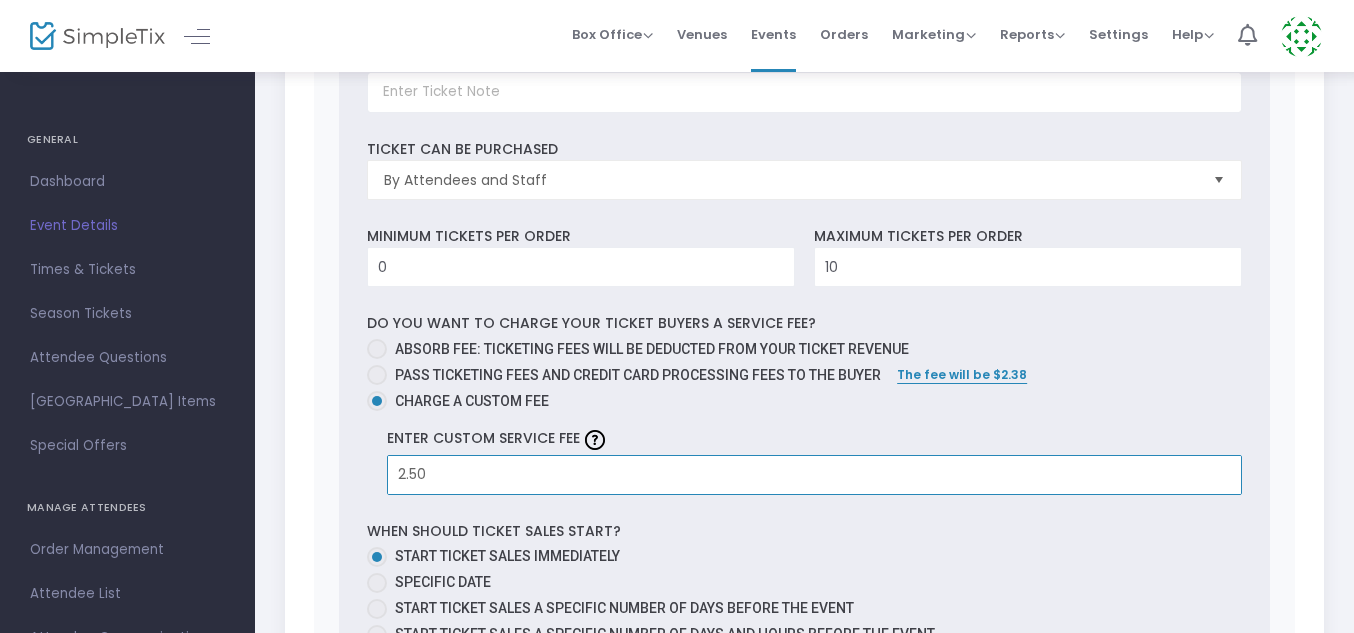 type on "$2.50" 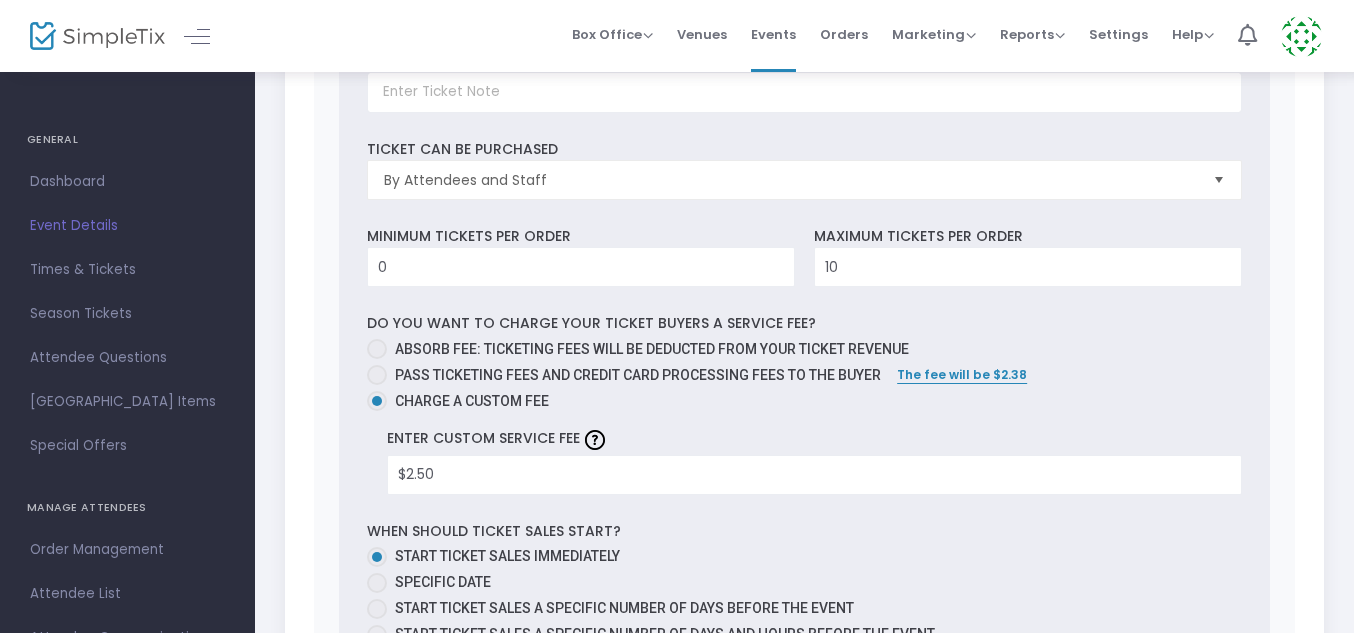 click on "0 Ticket sold (SKU #3634836) Ticket Description  Required.  ON OFF Editor mode TICKET NOTE Ticket can be purchased  By Attendees and Staff Minimum tickets per order 0  Value should be between 0 to 1000..  Maximum tickets per order 10  Value should not be less than Min Tickets and not exceed than 1000.  Do you want to charge your ticket buyers a service fee?   Absorb fee: Ticketing fees will be deducted from your ticket revenue    Pass ticketing fees and credit card processing fees to the buyer   The fee will be $2.38     Charge a custom fee Enter custom service fee  $2.50 When should ticket sales start?   Start ticket sales immediately   Specific Date   Start ticket sales a specific number of days before the event   Start ticket sales a specific number of days and hours before the event When should ticket sales for this ticket type end?    End online ticket sales at the start of the scheduled event   End online ticket sales at the end of the scheduled event   Specific Date       Yes   No" at bounding box center [805, 457] 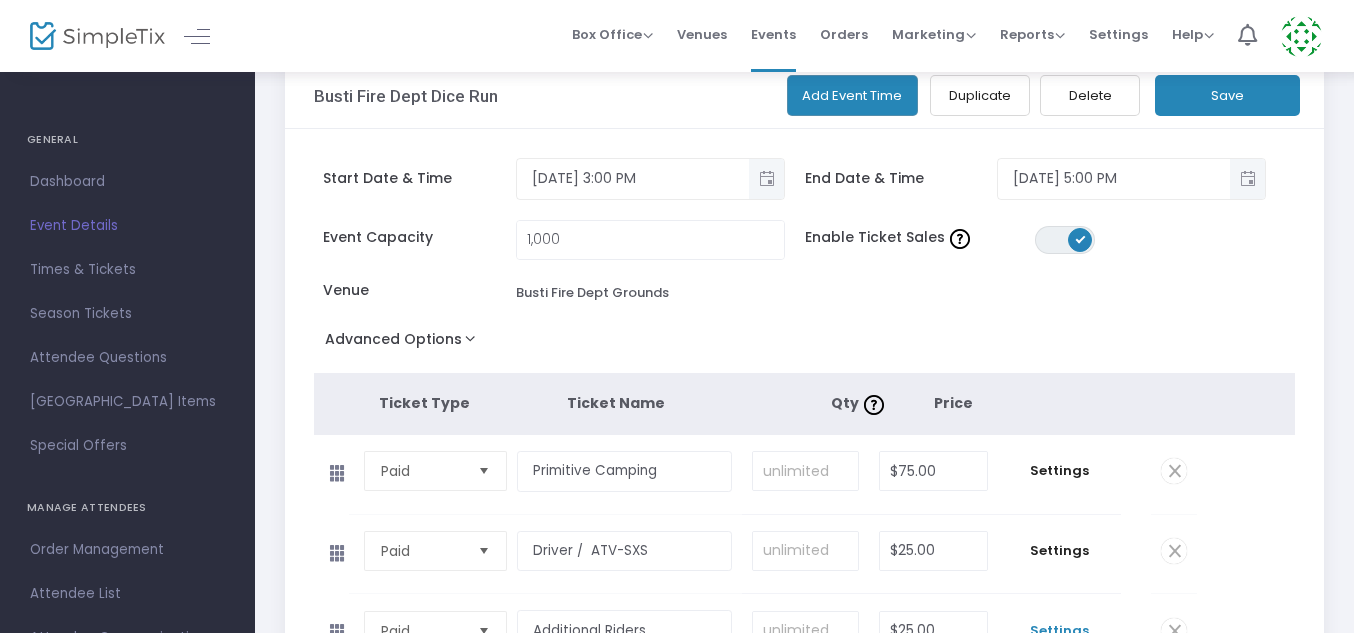 scroll, scrollTop: 40, scrollLeft: 0, axis: vertical 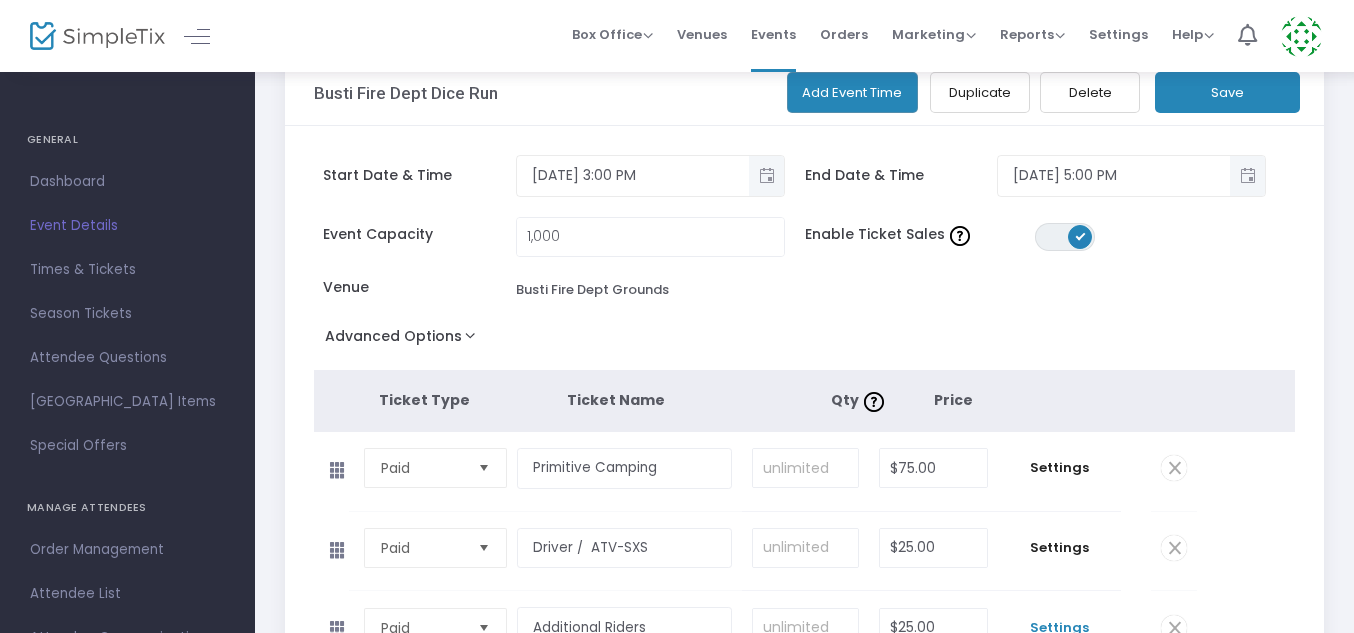 click on "Save" 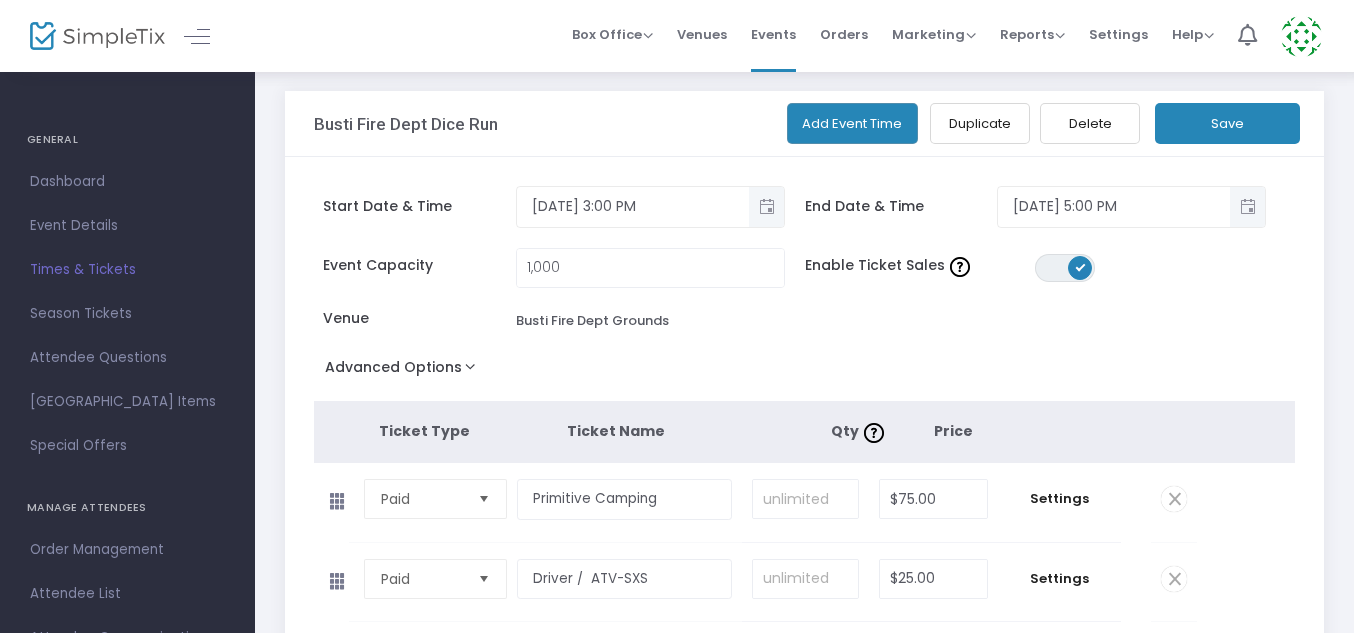 scroll, scrollTop: 0, scrollLeft: 0, axis: both 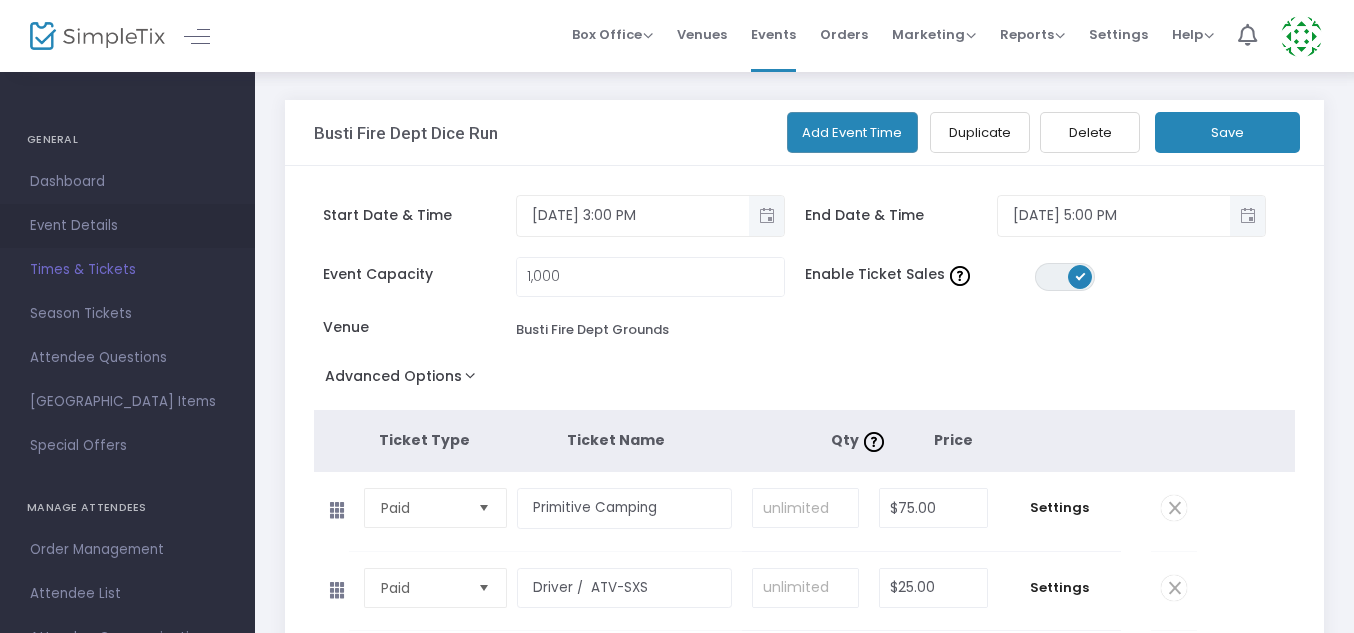 click on "Event Details" at bounding box center (127, 226) 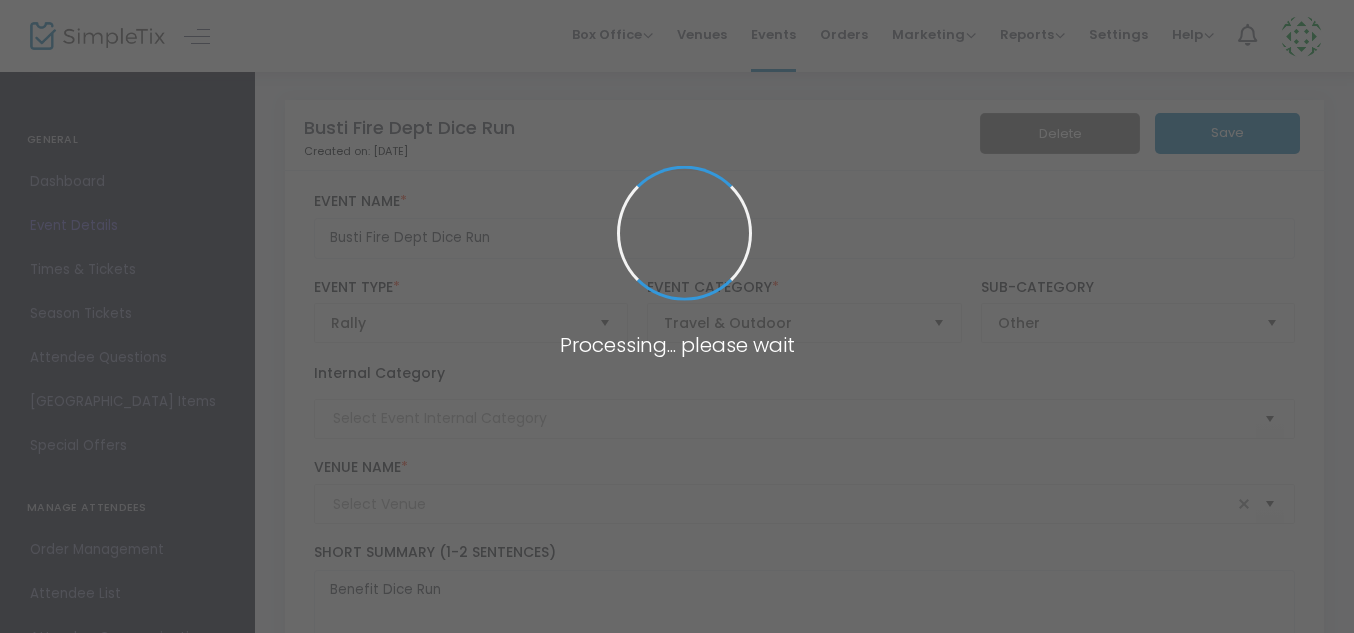type on "Busti Fire Dept Grounds" 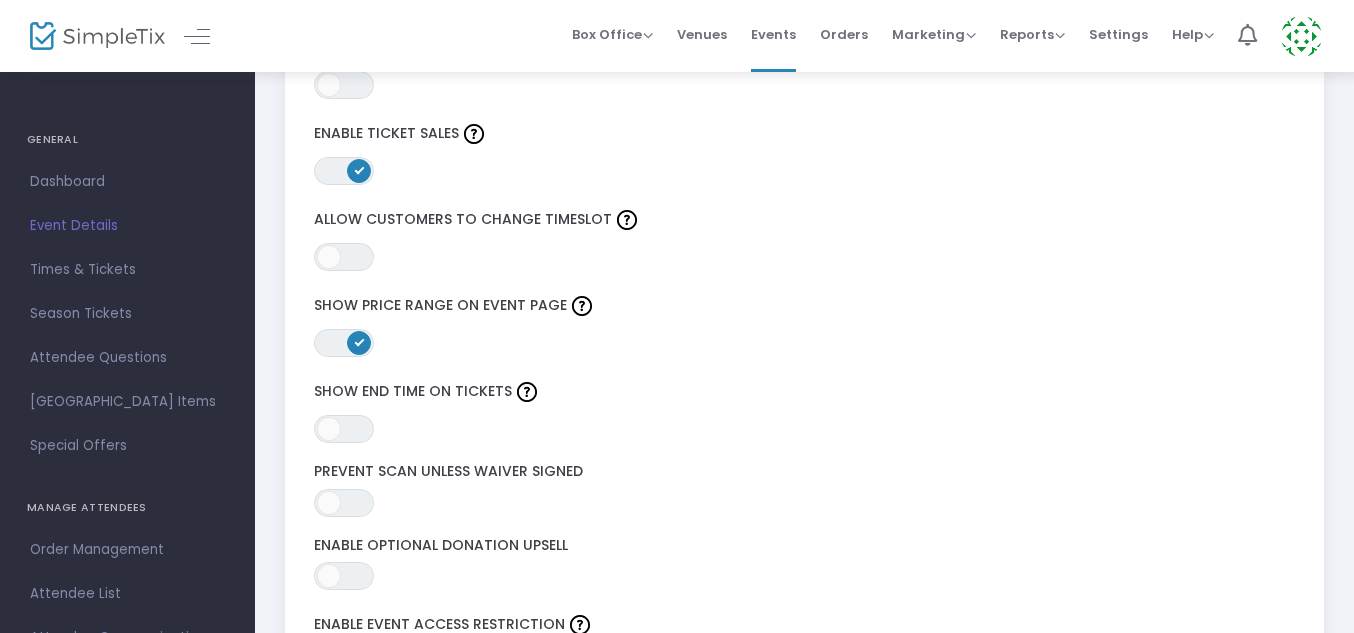 scroll, scrollTop: 2506, scrollLeft: 0, axis: vertical 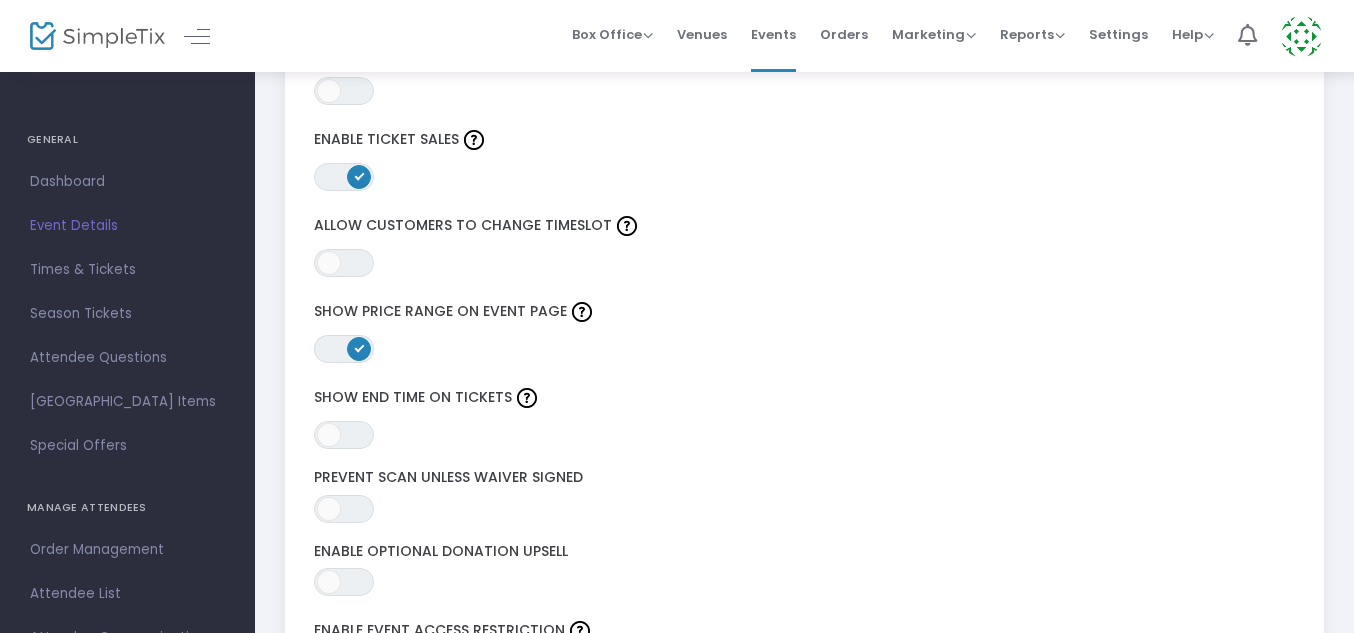 click on "ON OFF" at bounding box center (344, 349) 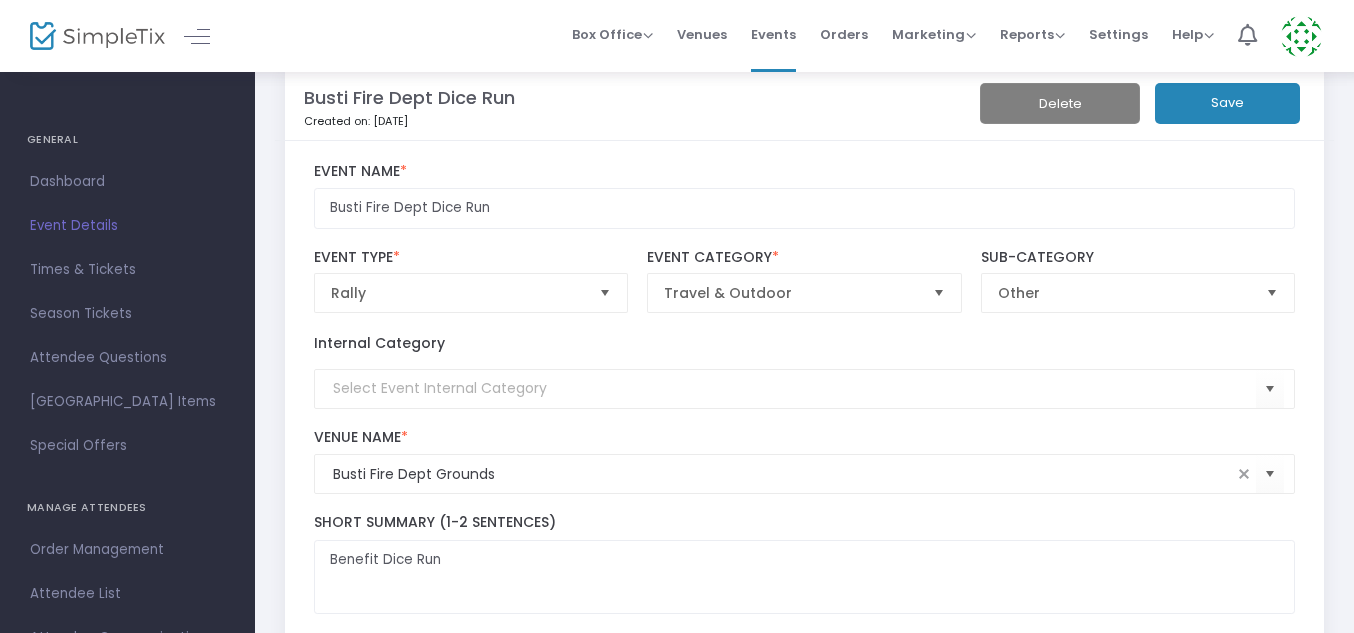 scroll, scrollTop: 0, scrollLeft: 0, axis: both 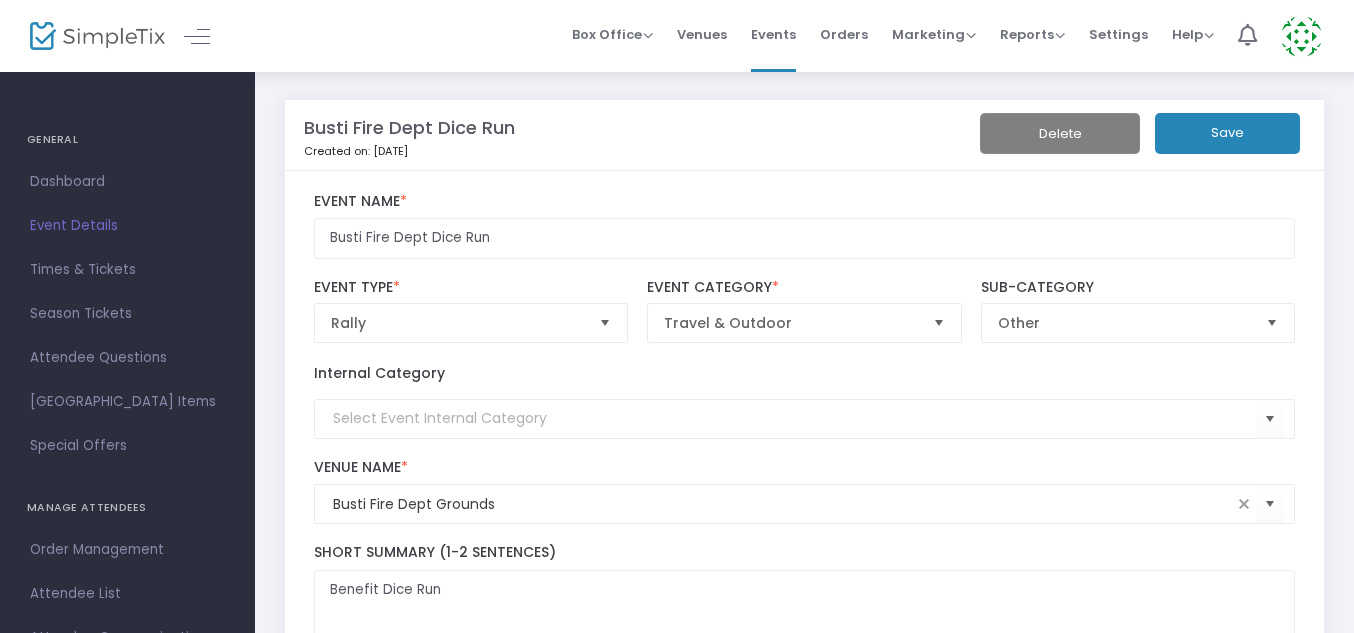 click on "Save" 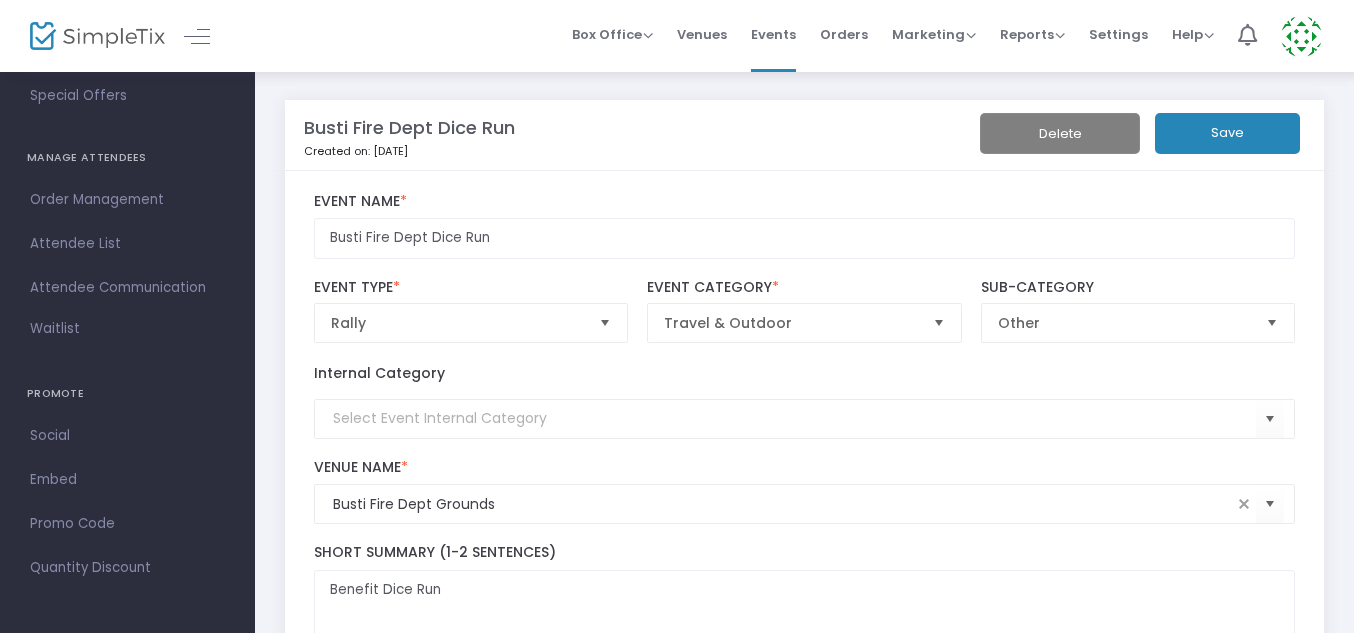 scroll, scrollTop: 0, scrollLeft: 0, axis: both 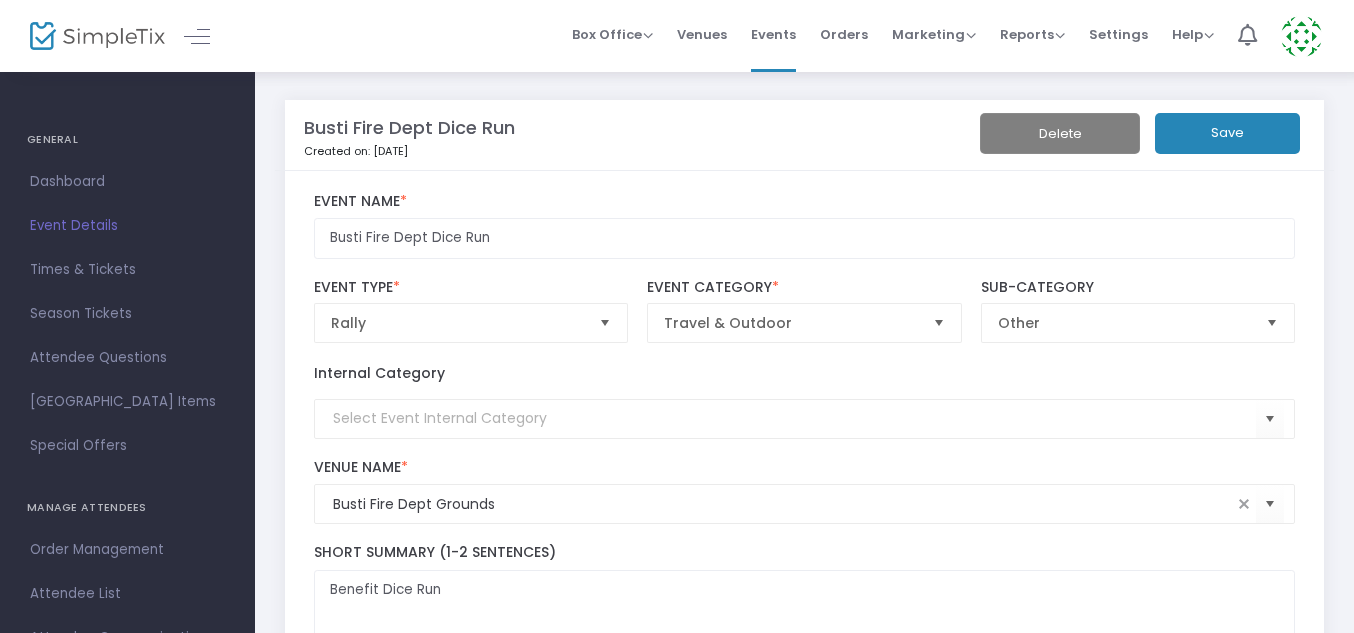 click on "GENERAL" at bounding box center (127, 140) 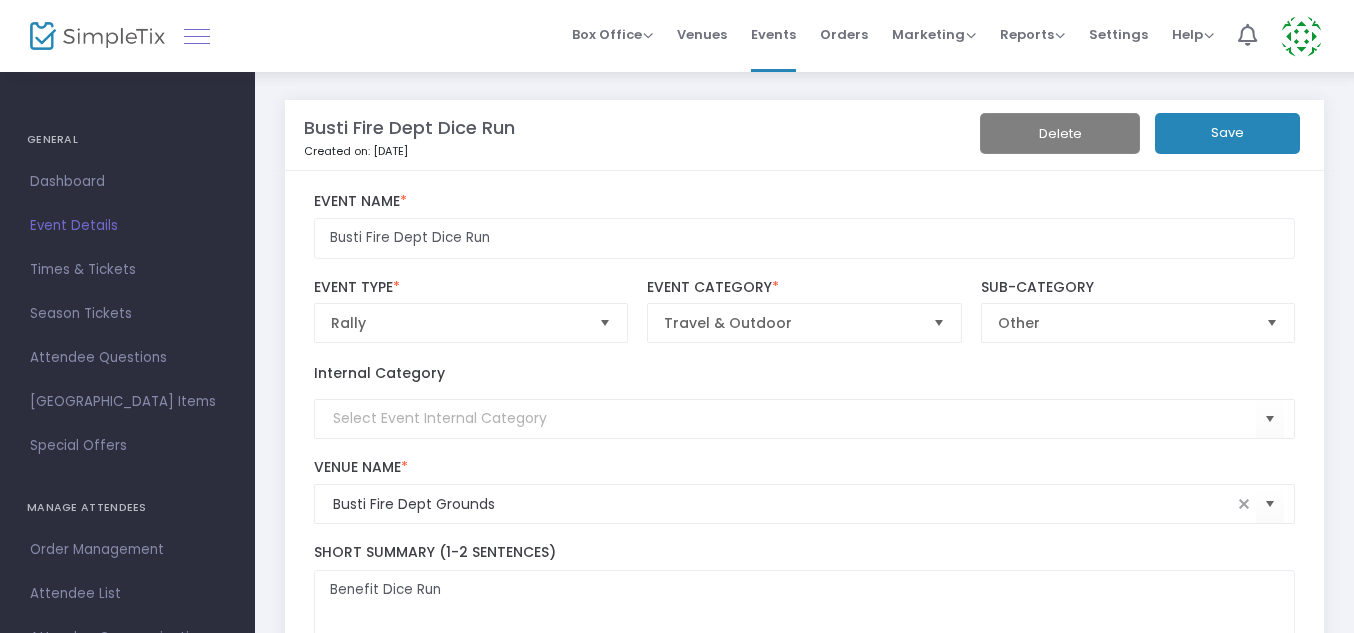 click at bounding box center [197, 36] 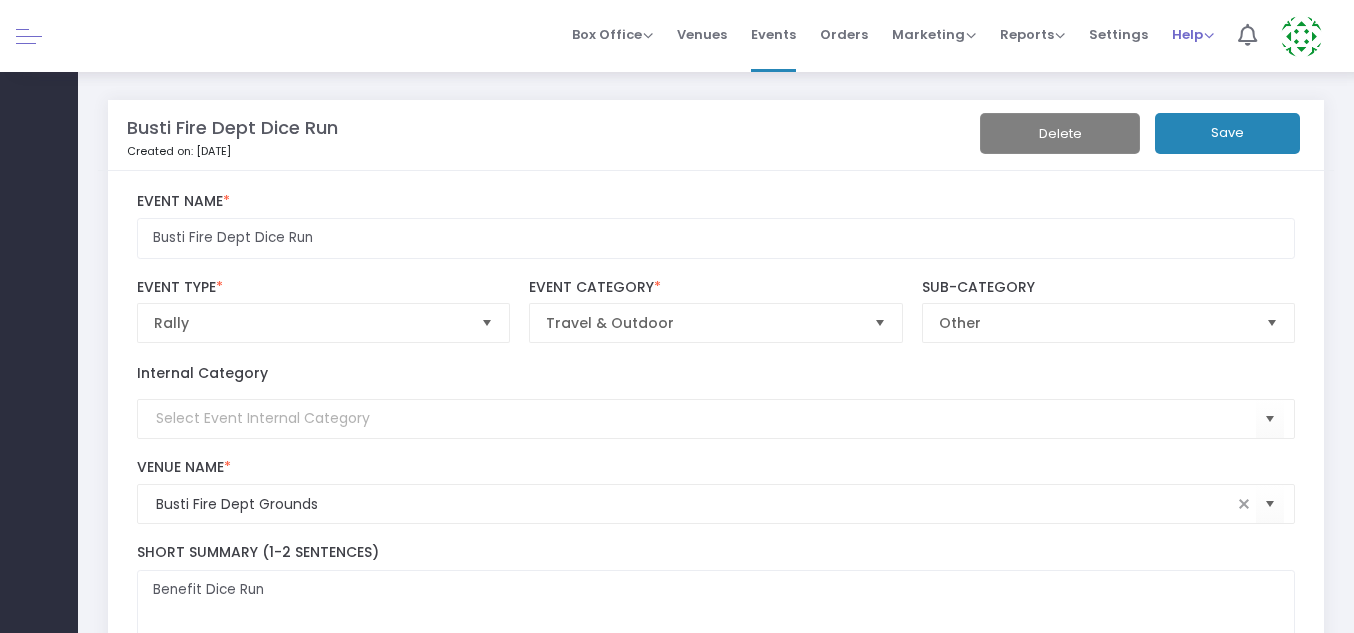 click on "Help" at bounding box center (1193, 34) 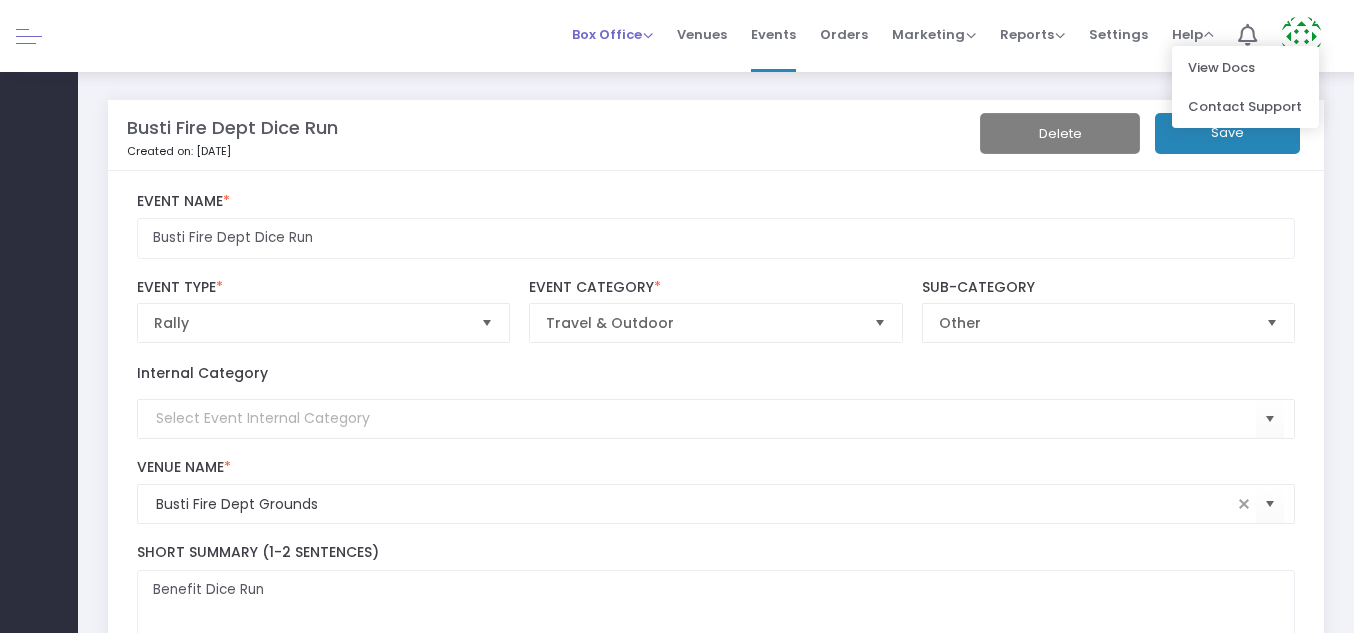 click on "Box Office" at bounding box center [612, 34] 